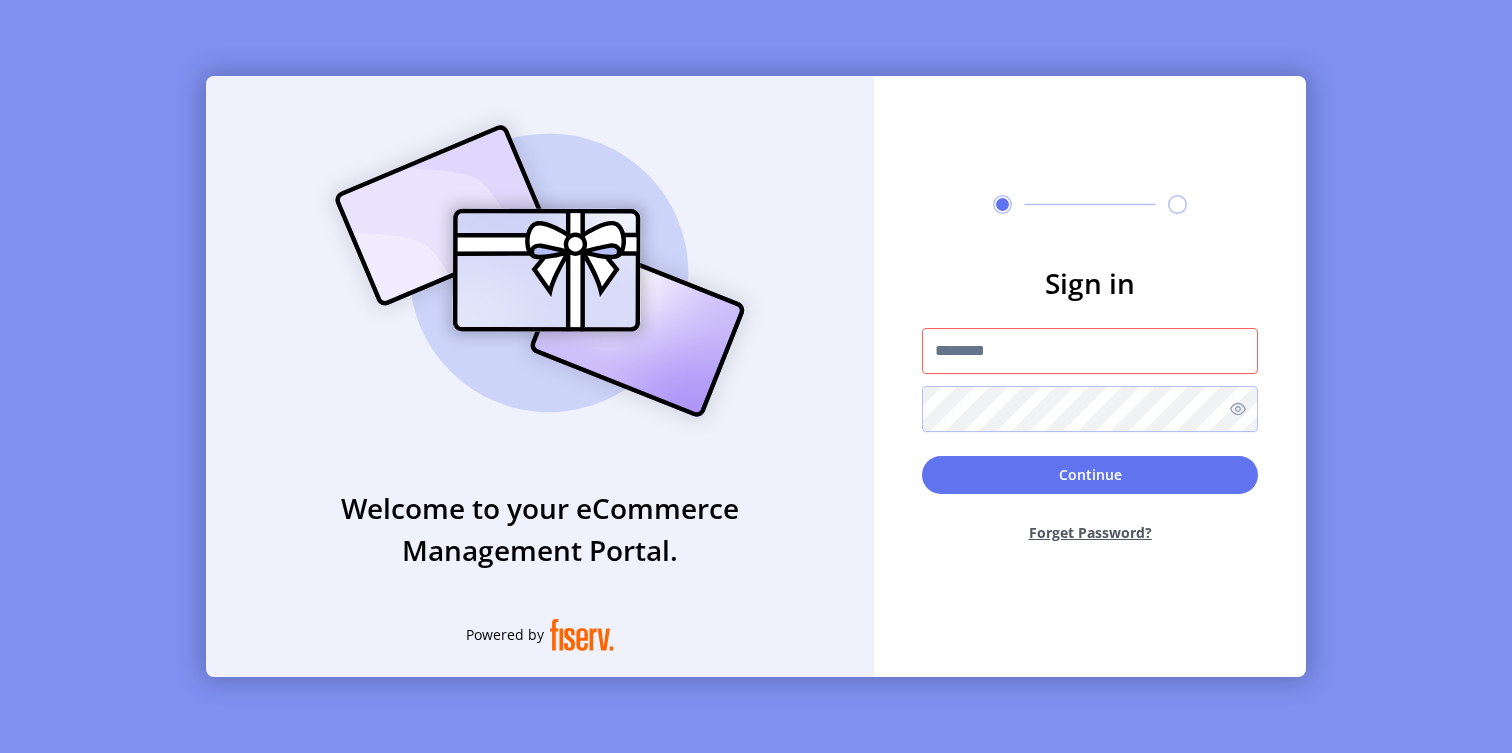 scroll, scrollTop: 0, scrollLeft: 0, axis: both 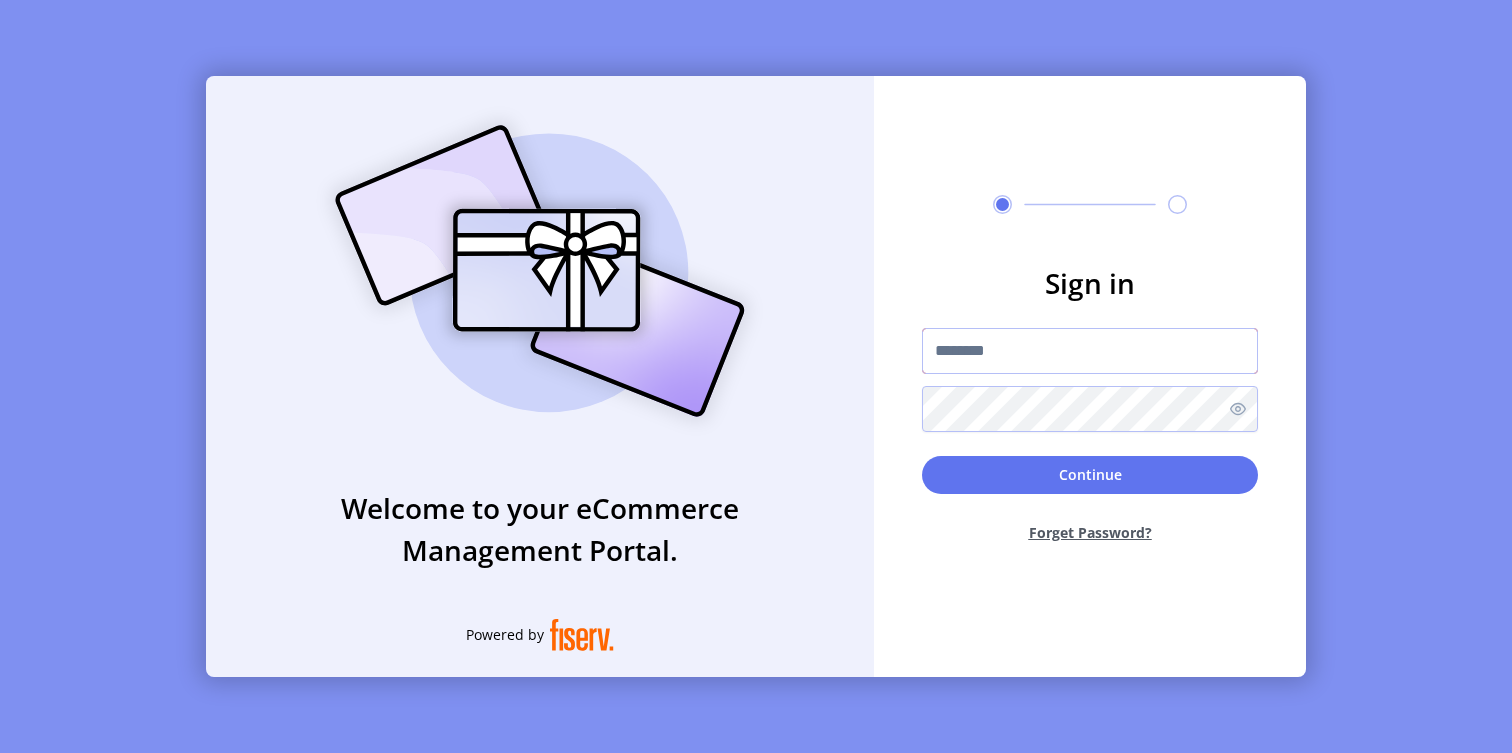 type on "**********" 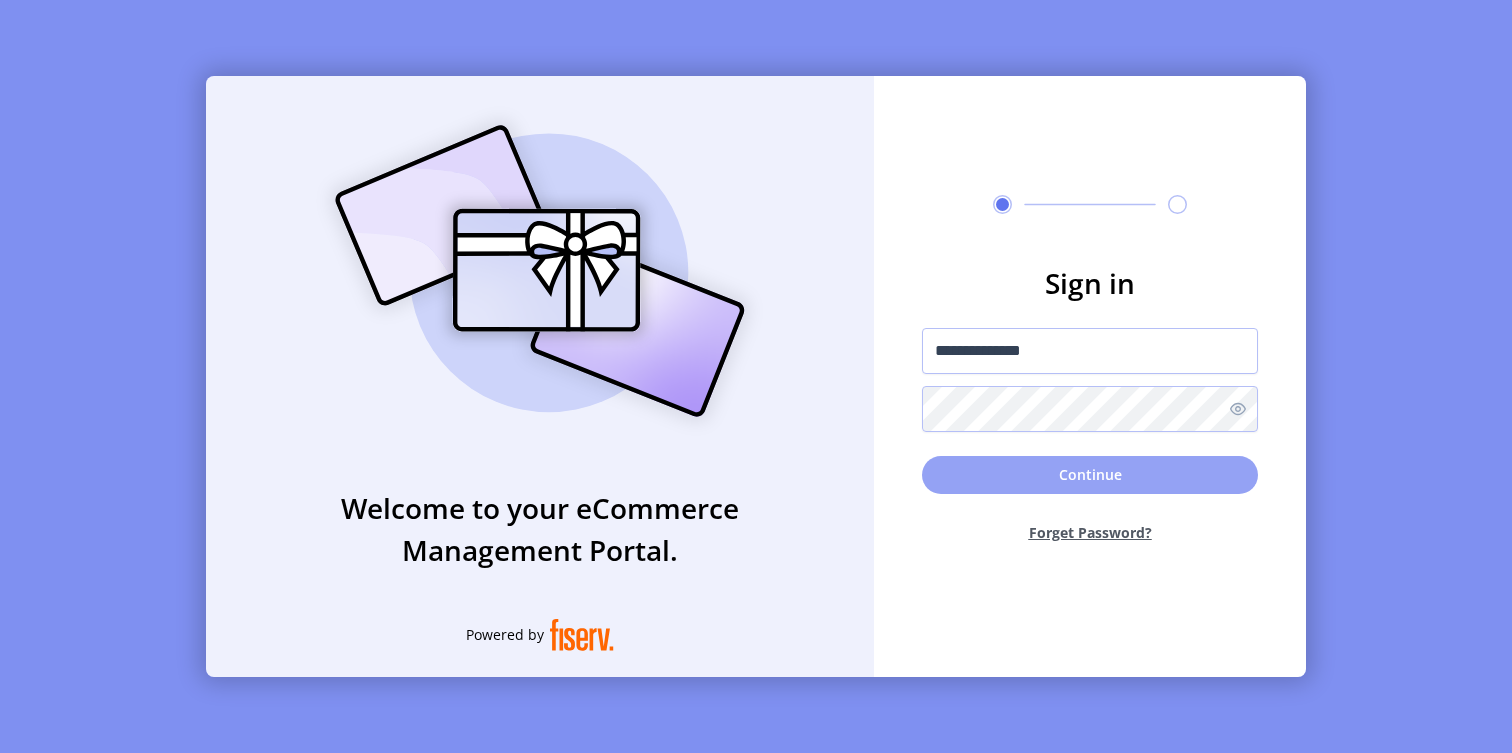 click on "Continue" 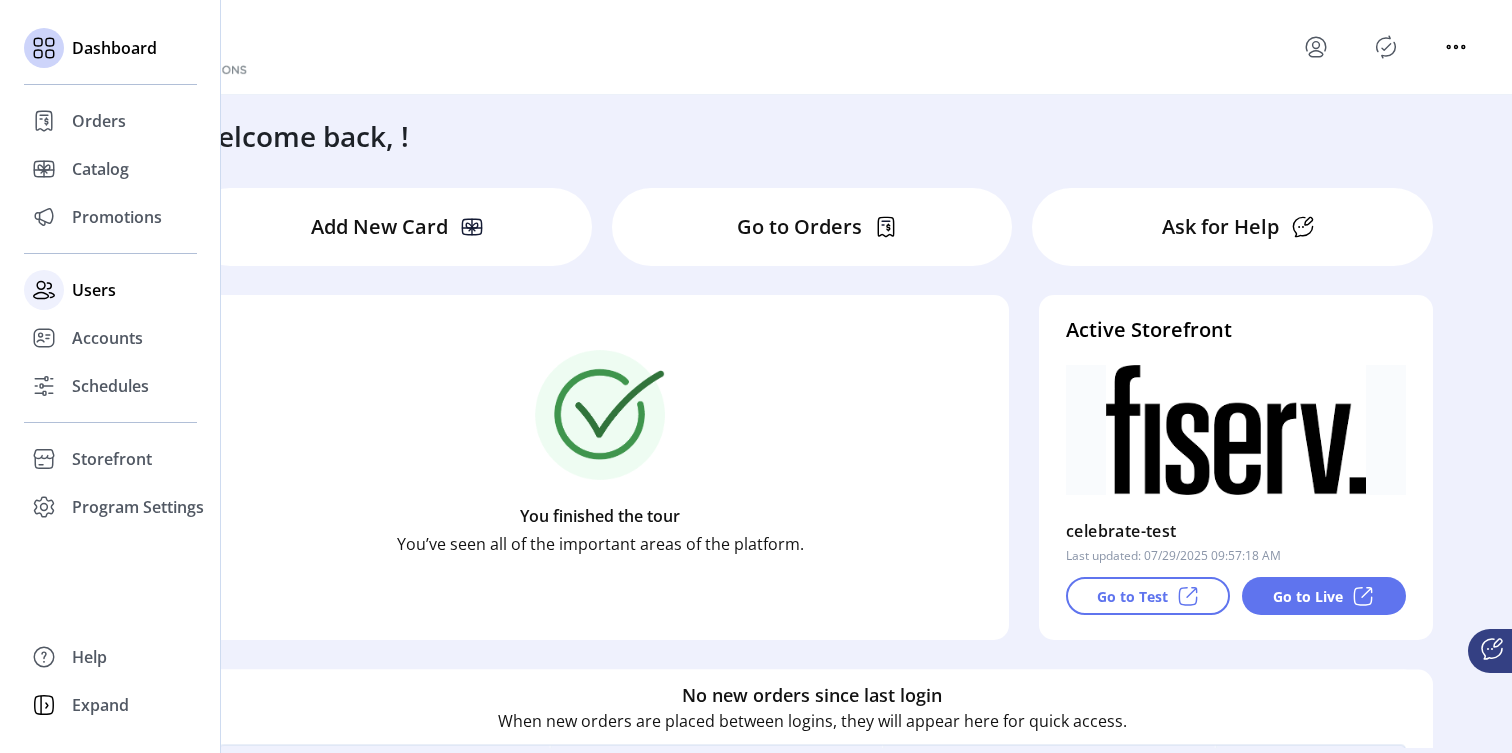 click on "Users" 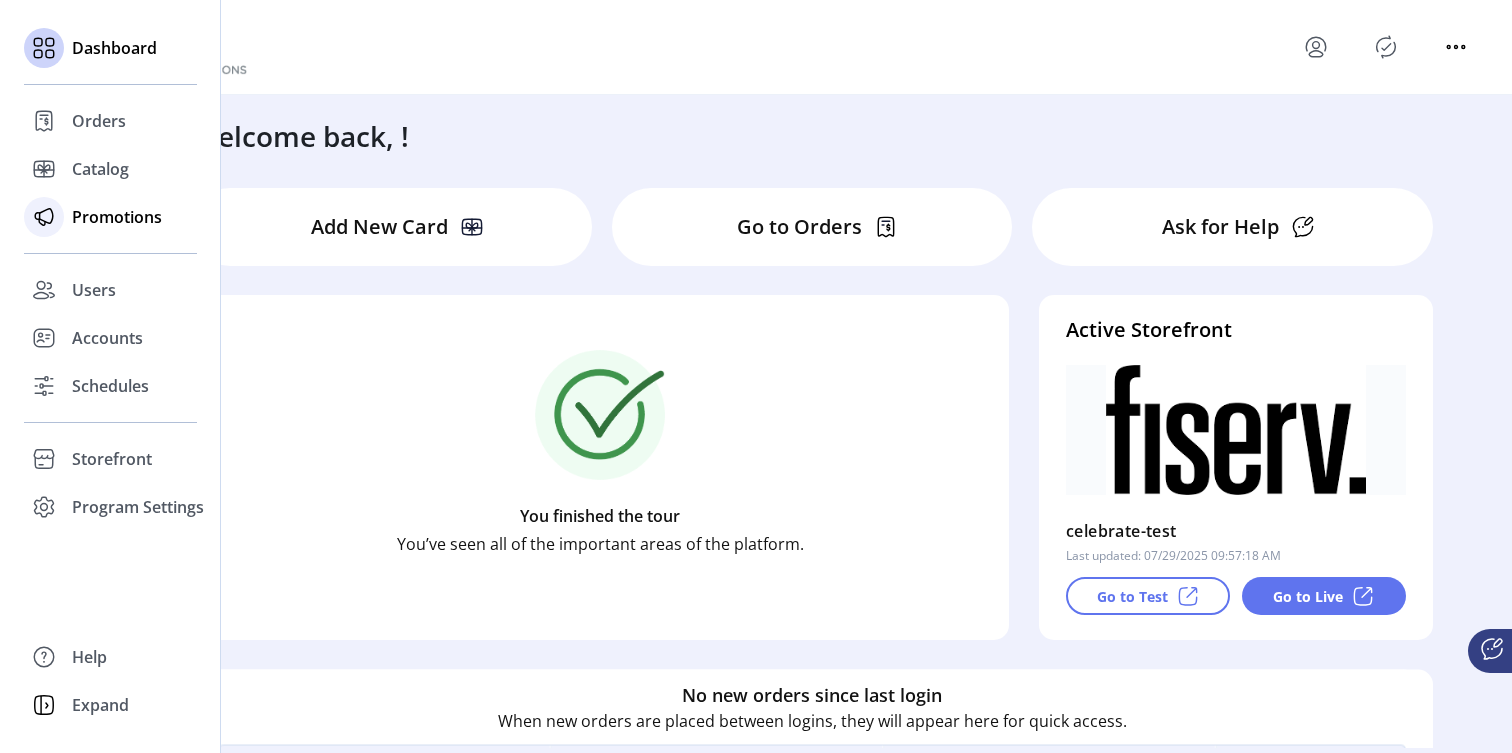 click on "Promotions" 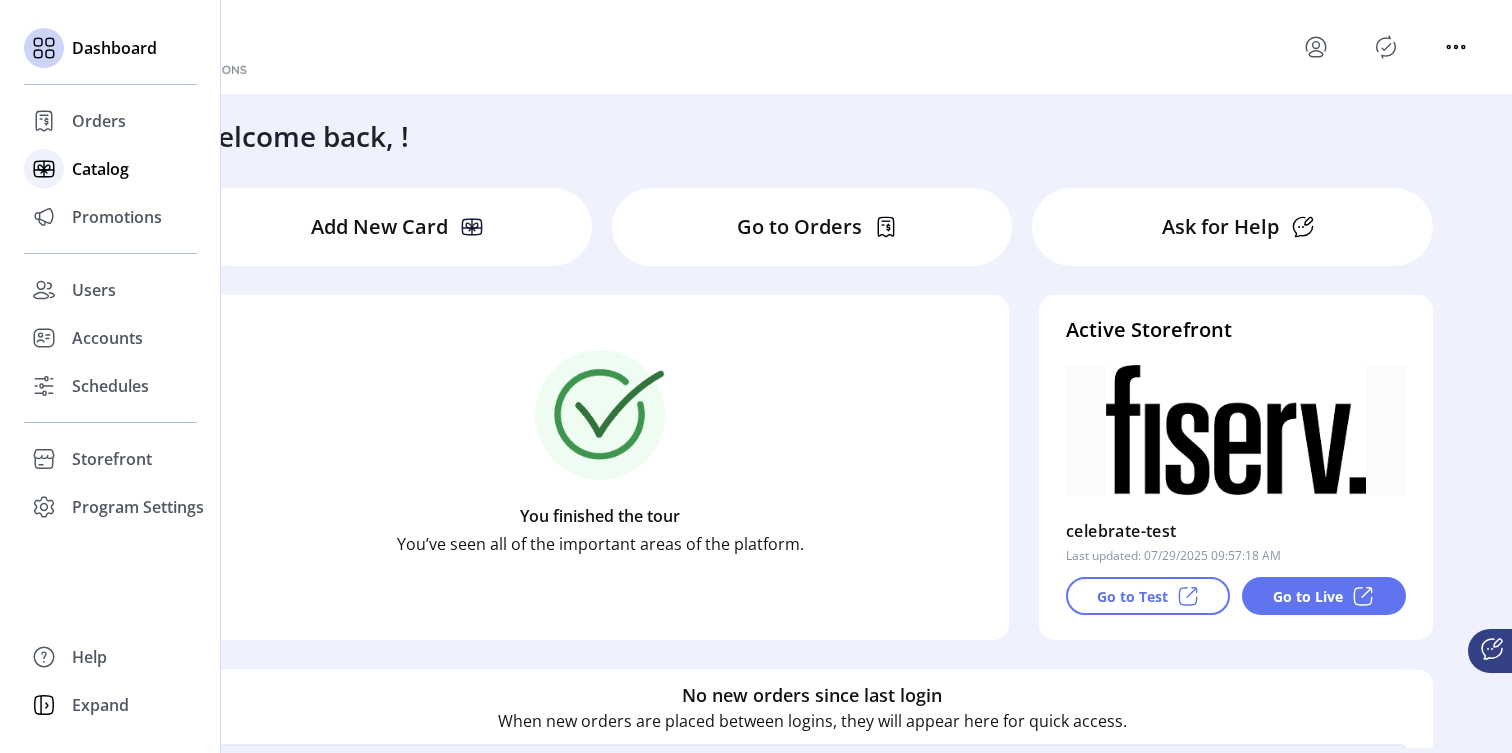 click on "Catalog" 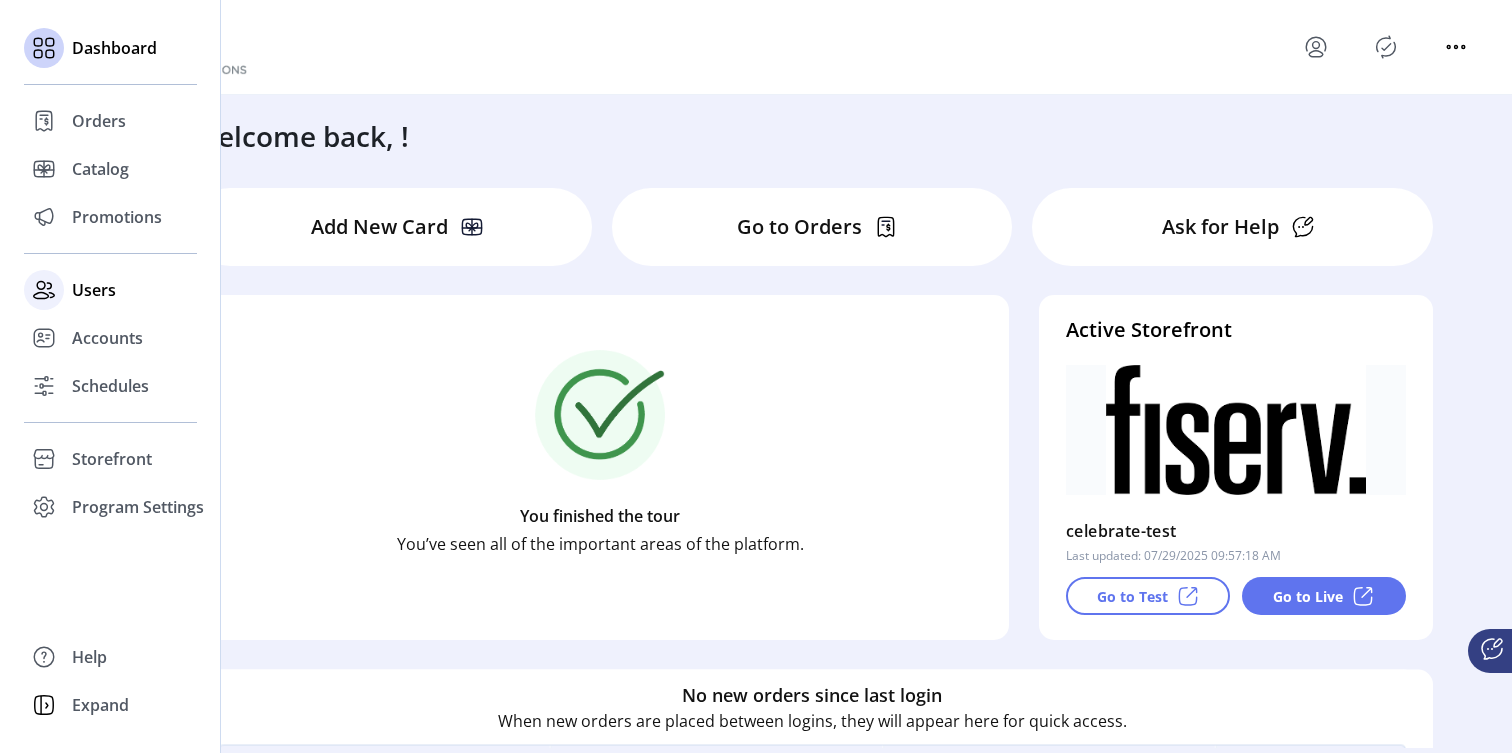 click on "Users" 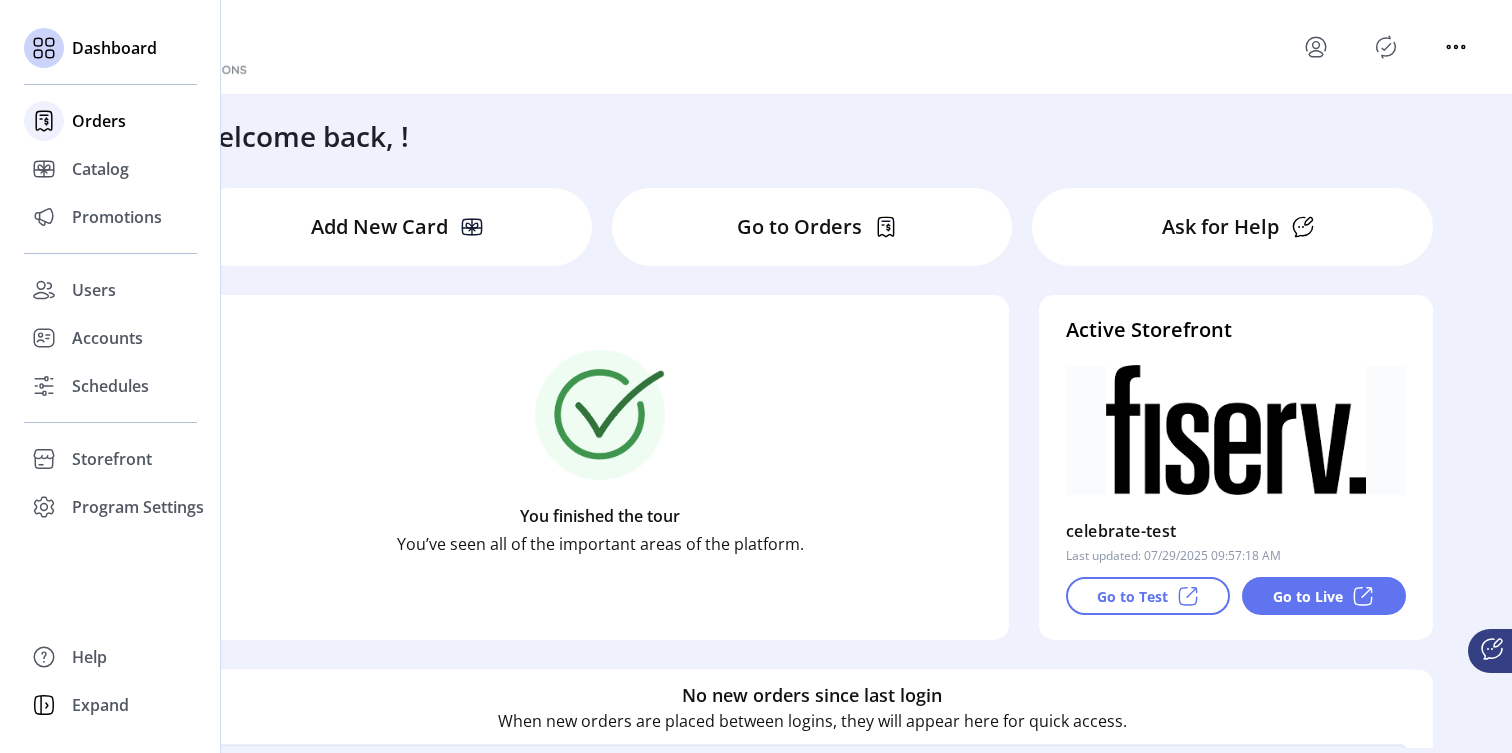 click on "Orders" 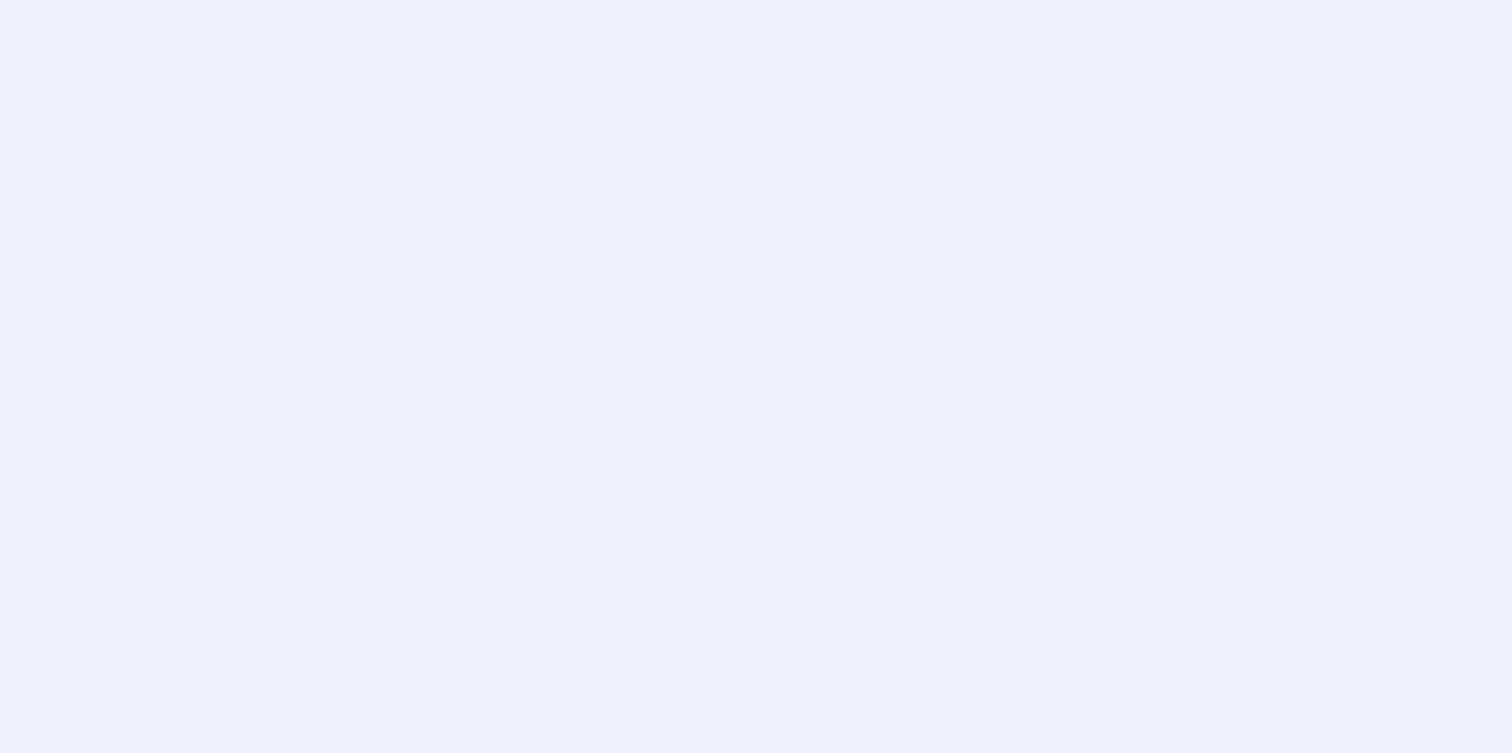 scroll, scrollTop: 0, scrollLeft: 0, axis: both 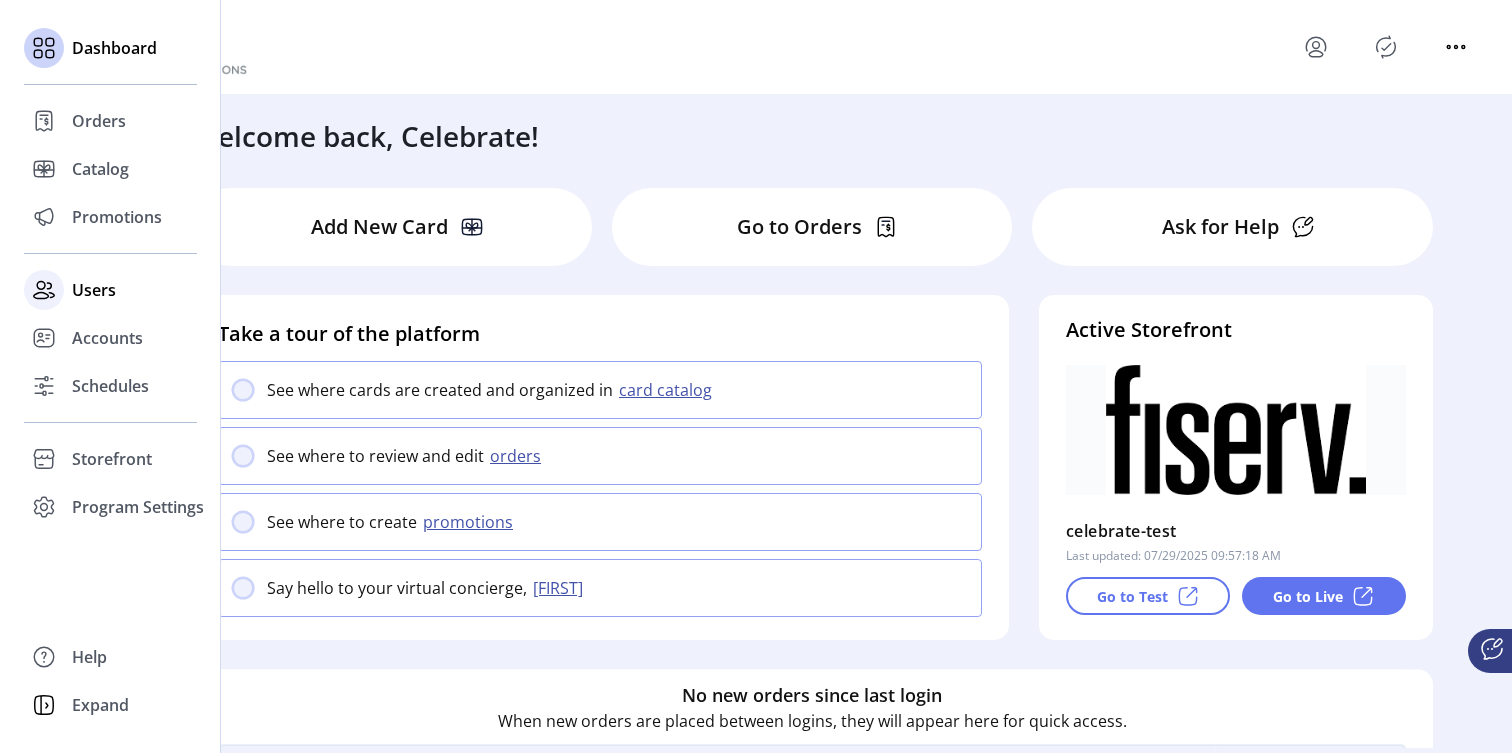 click on "Users" 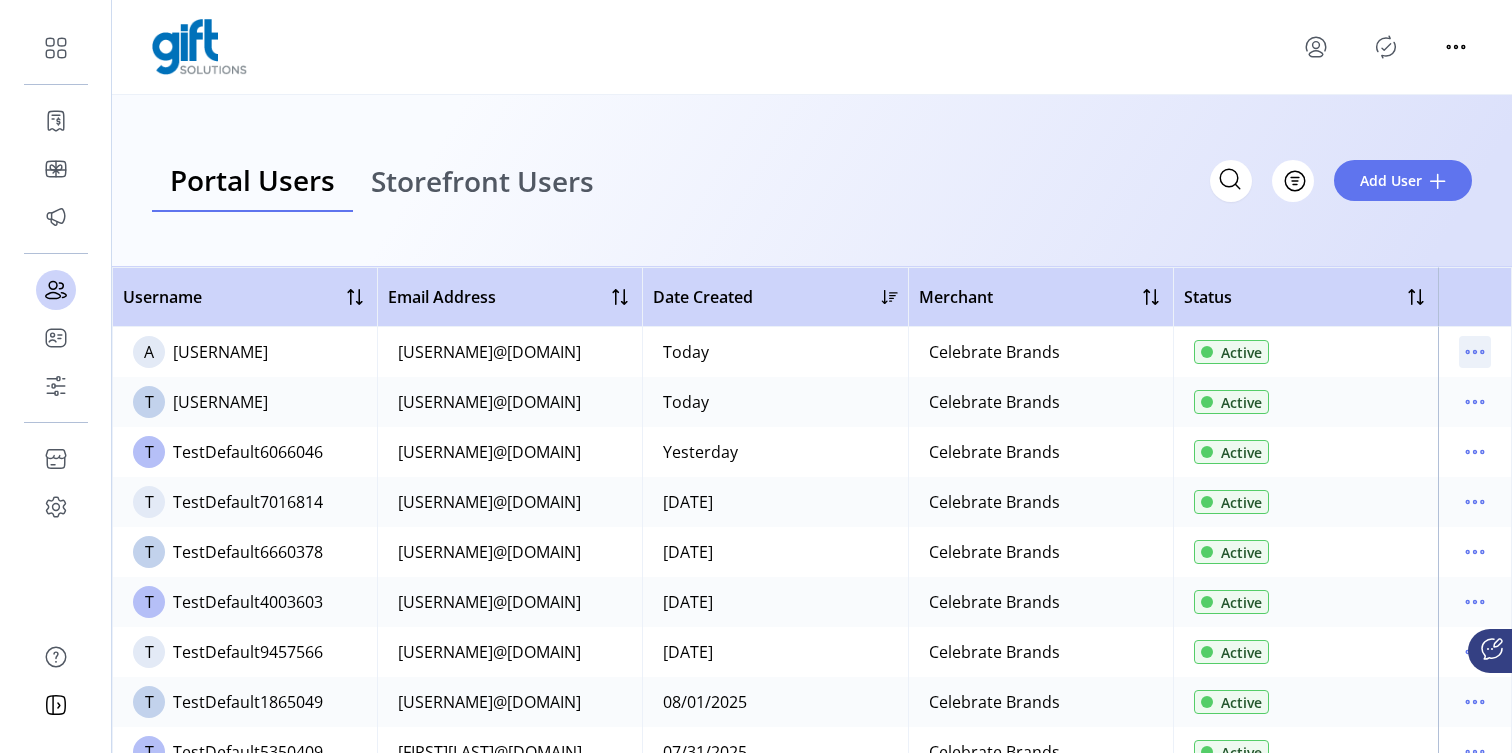 click 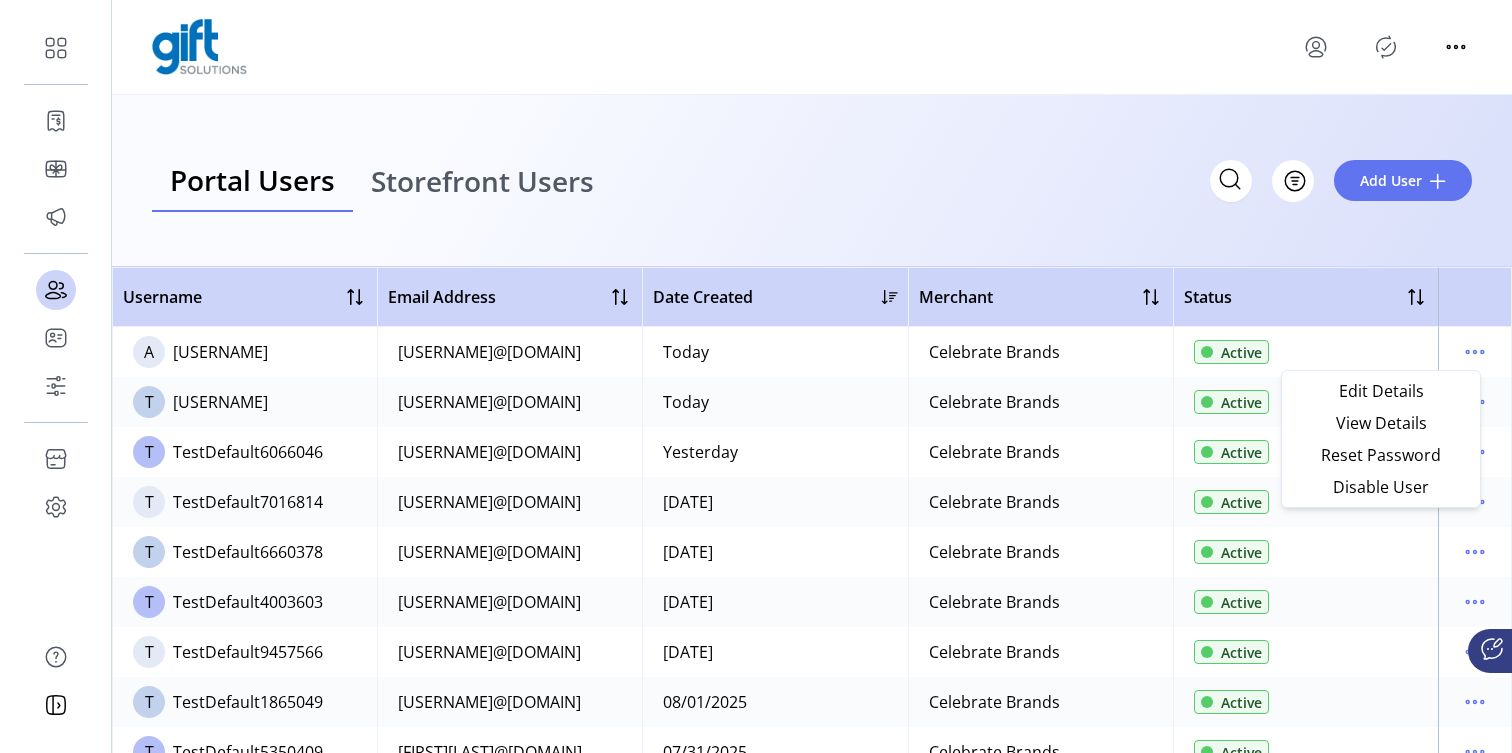 click on "Portal Users Storefront Users
Filter Add User" 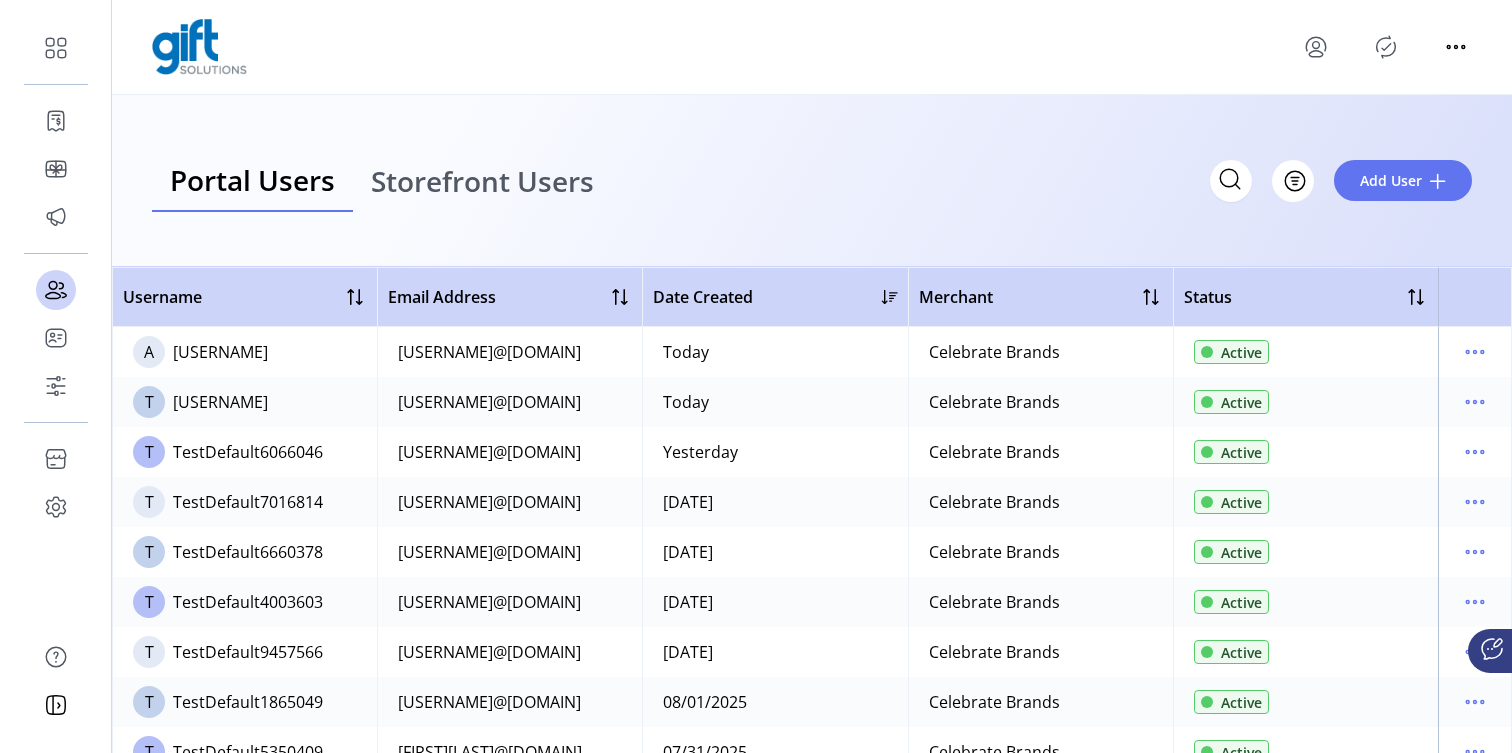 click on "Storefront Users" at bounding box center (482, 181) 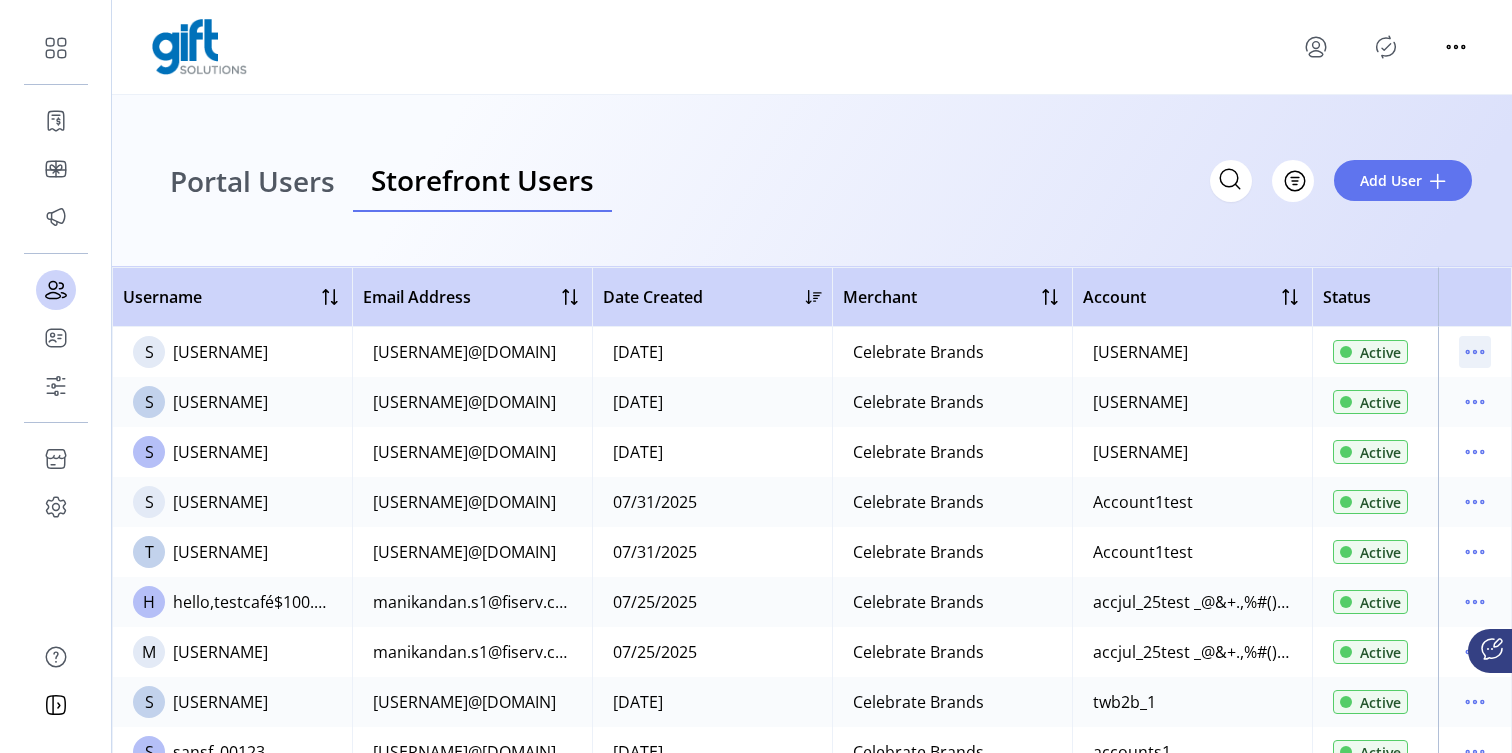 click 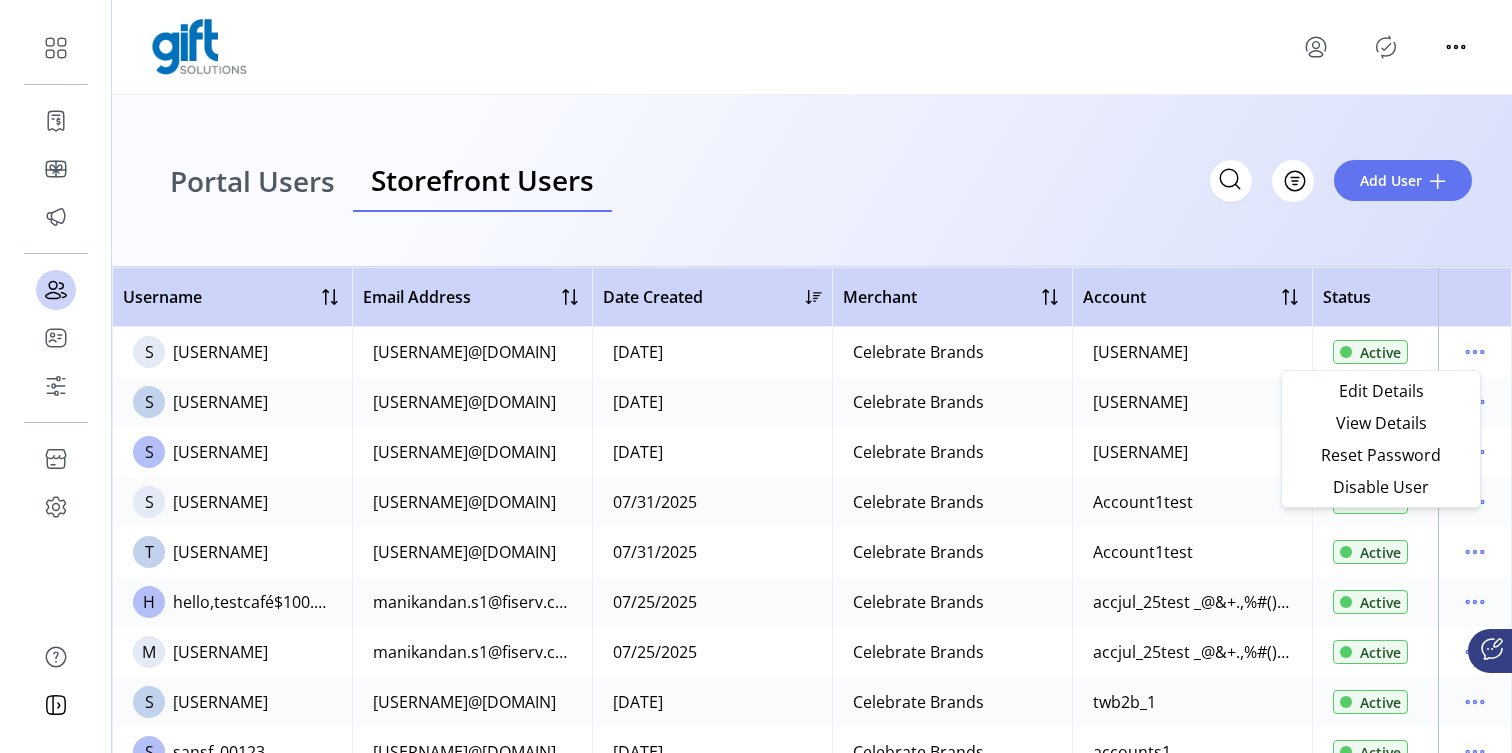 click on "Portal Users Storefront Users
Filter Add User" 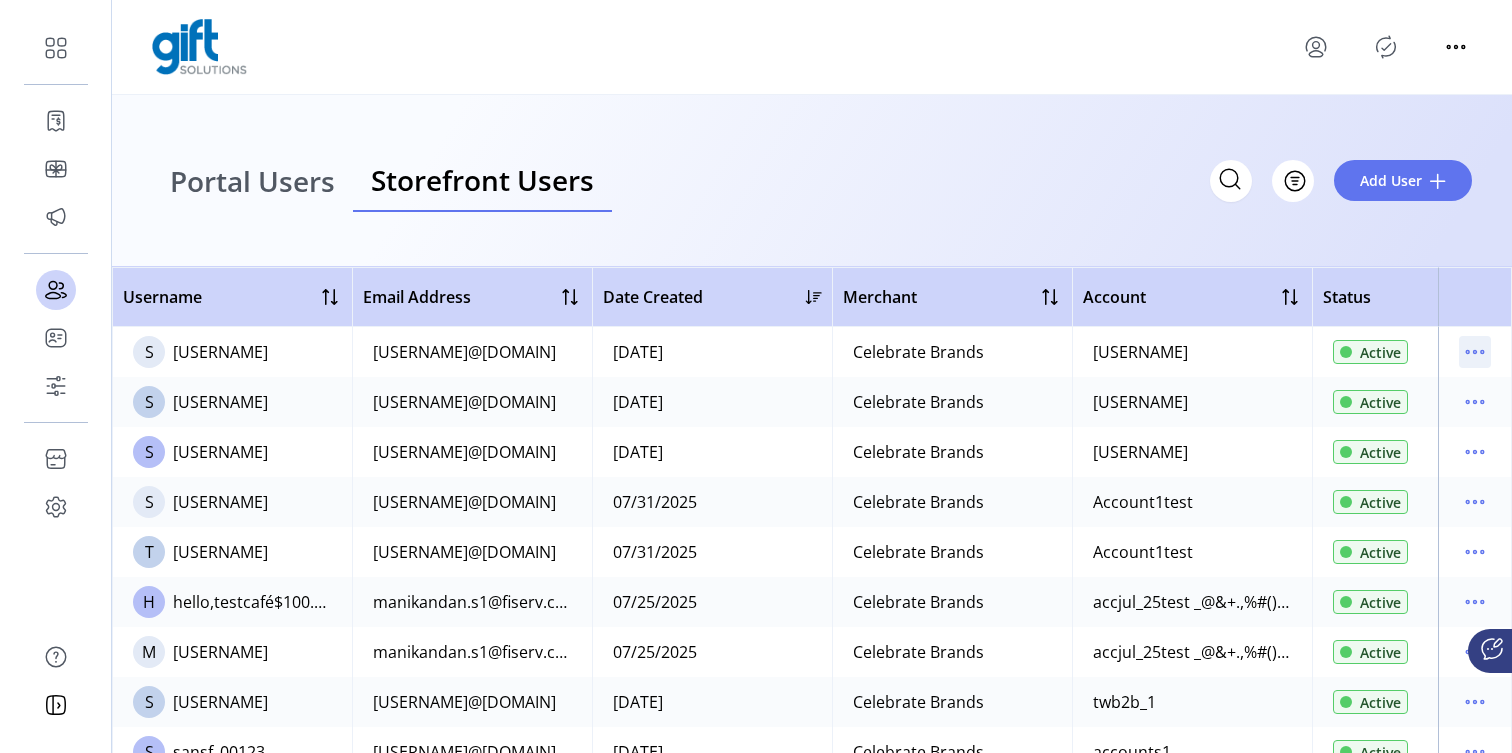 click 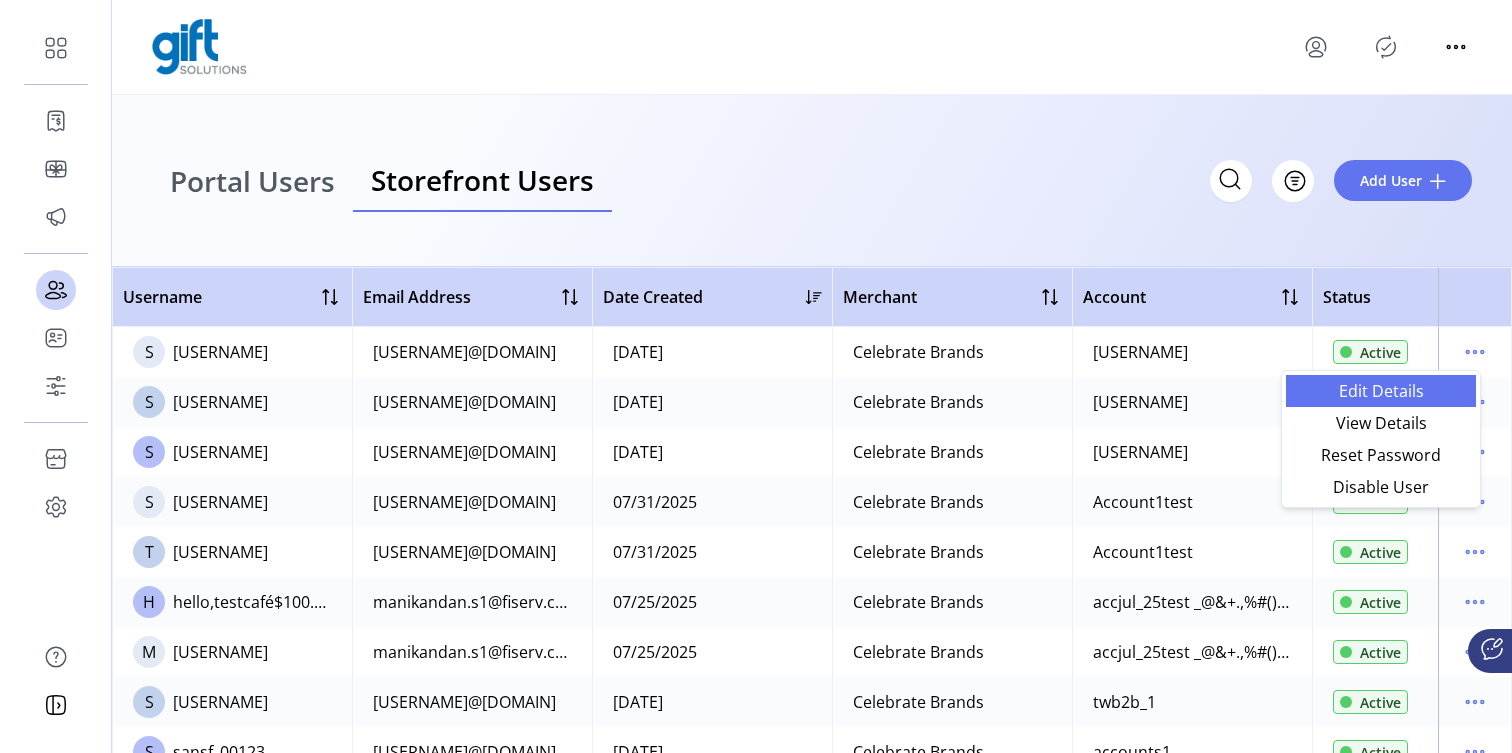 click on "Edit Details" at bounding box center (1381, 391) 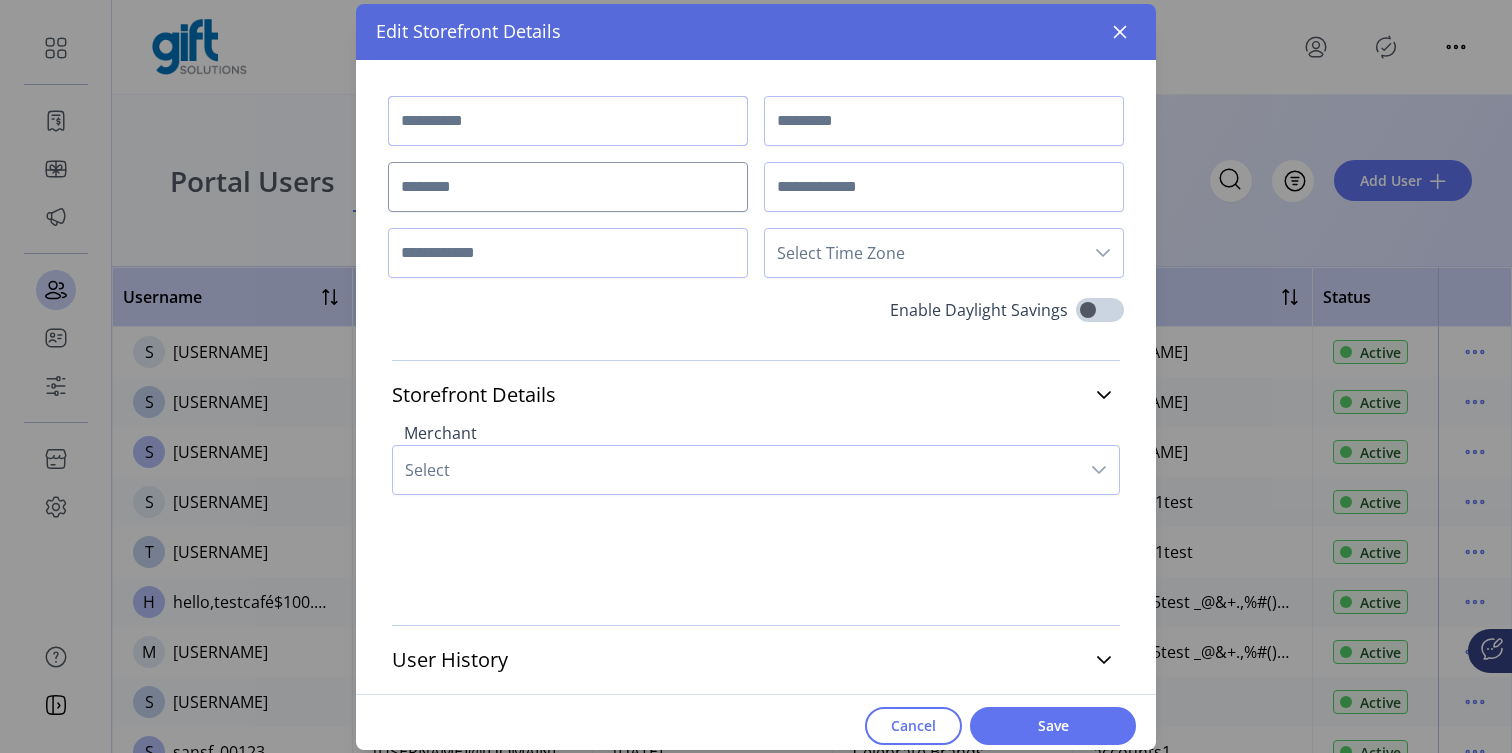type on "*******" 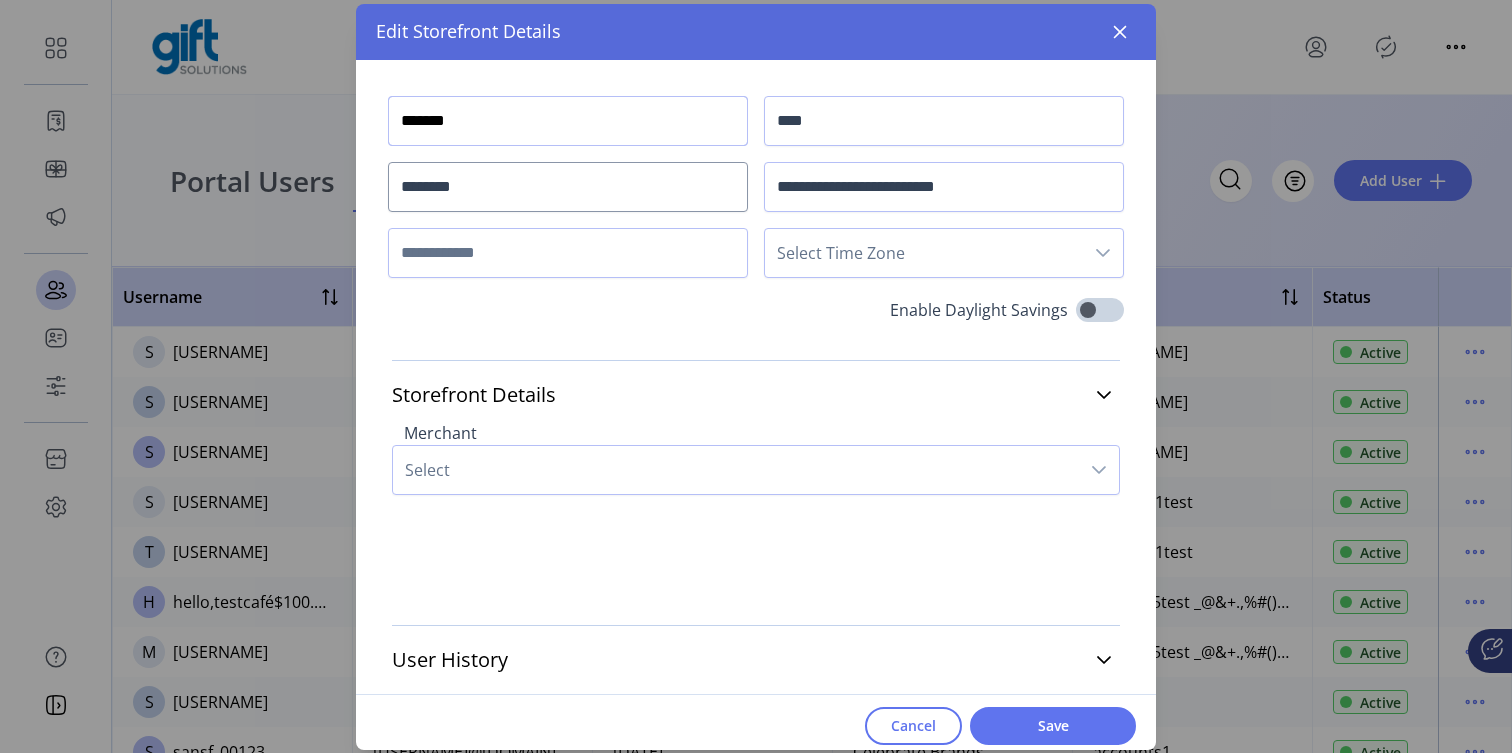 type on "**********" 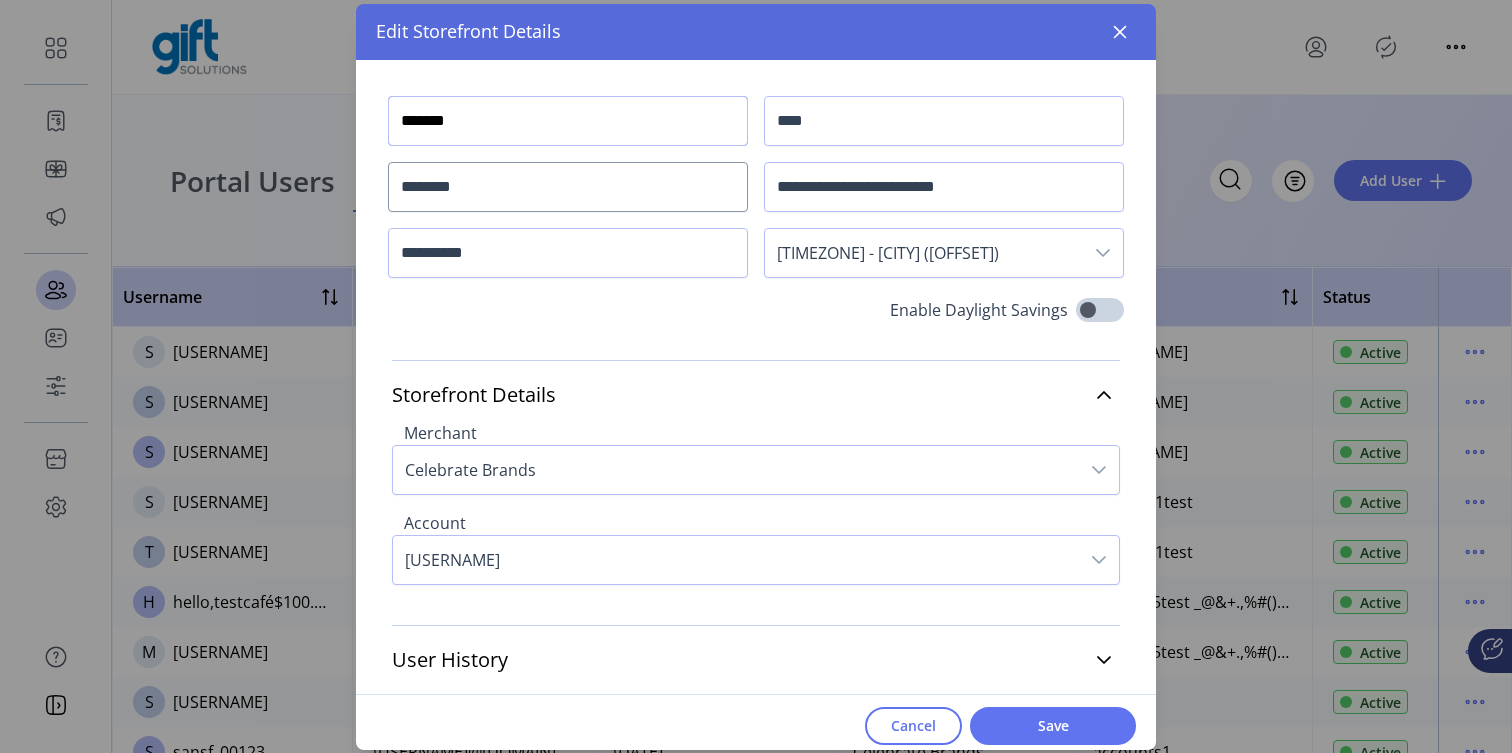 scroll, scrollTop: 7, scrollLeft: 0, axis: vertical 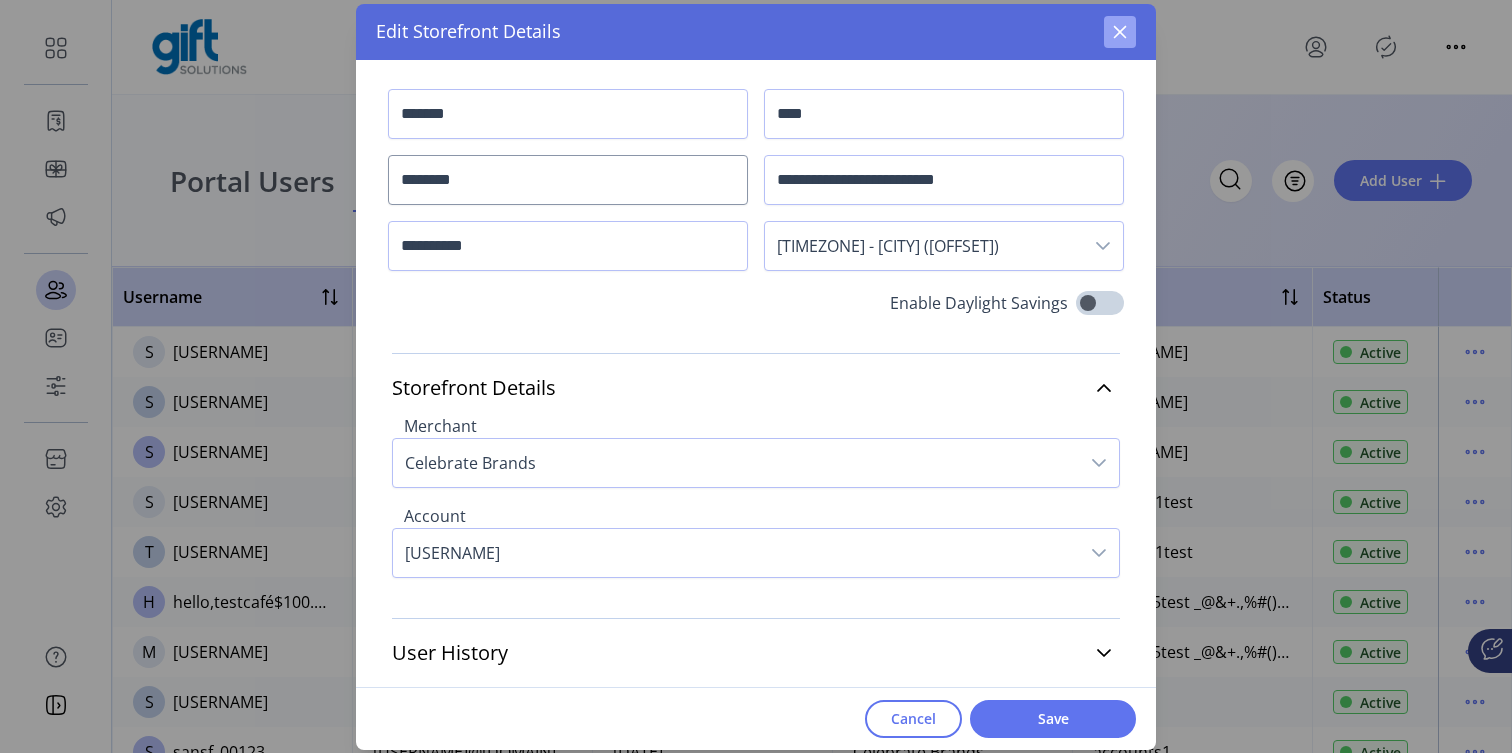 click 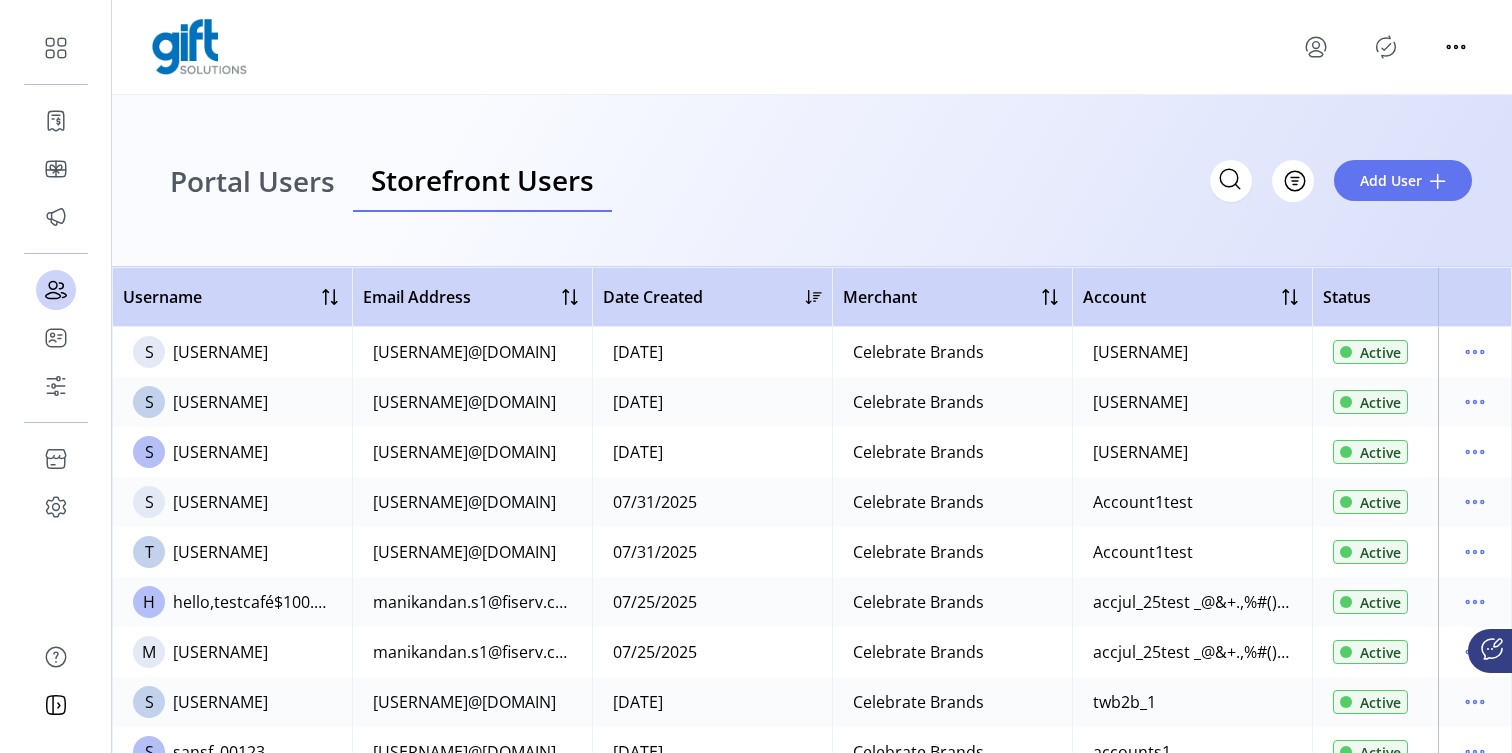 click on "Portal Users" at bounding box center (252, 181) 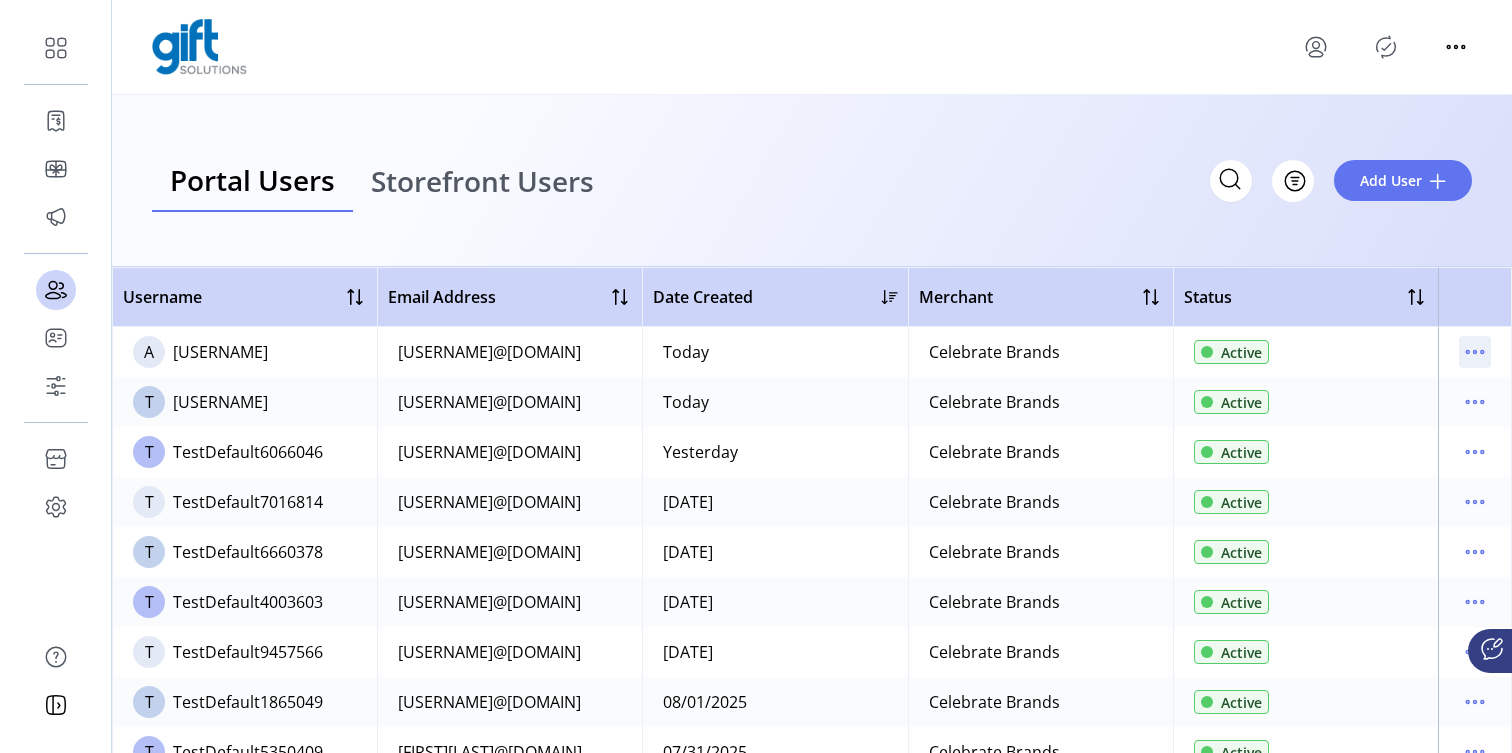 click 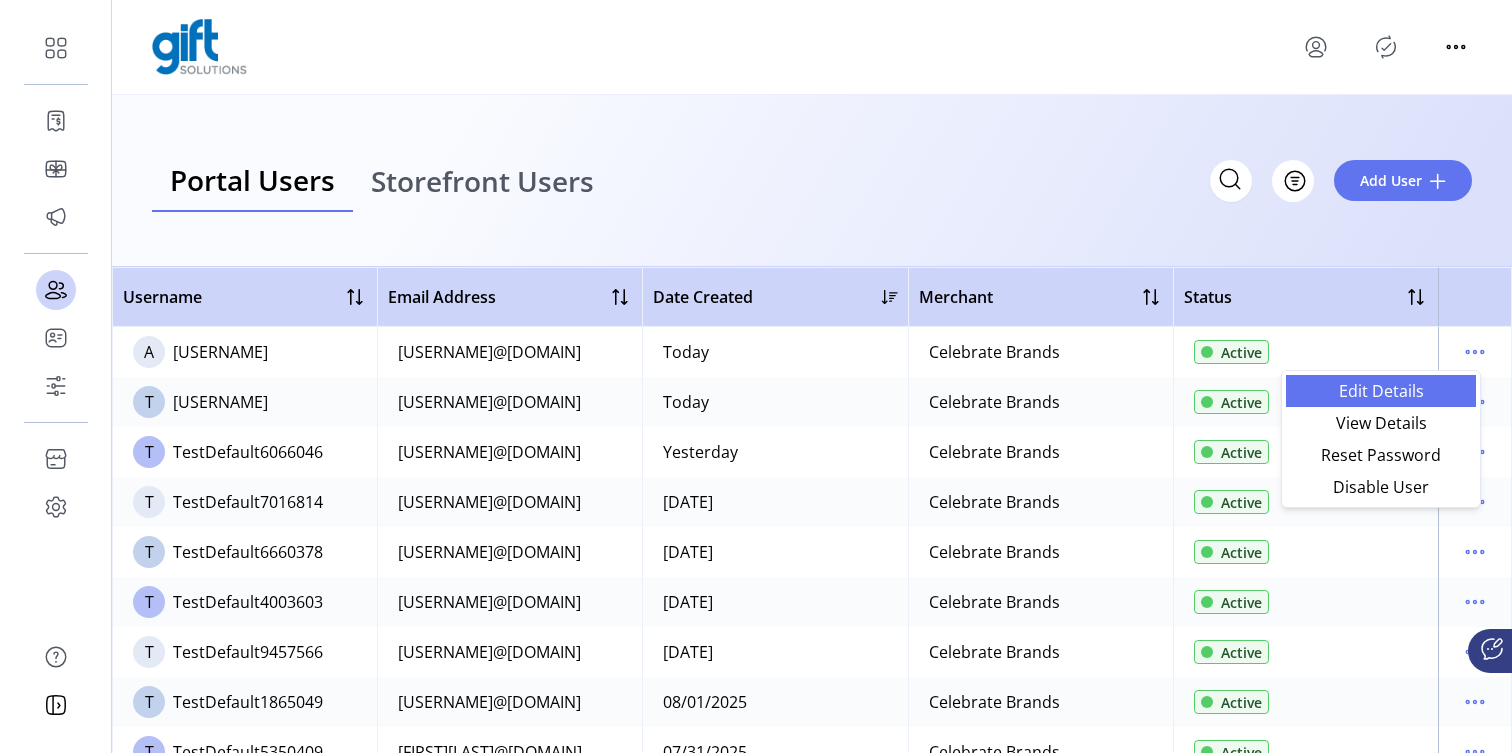 click on "Edit Details" at bounding box center [1381, 391] 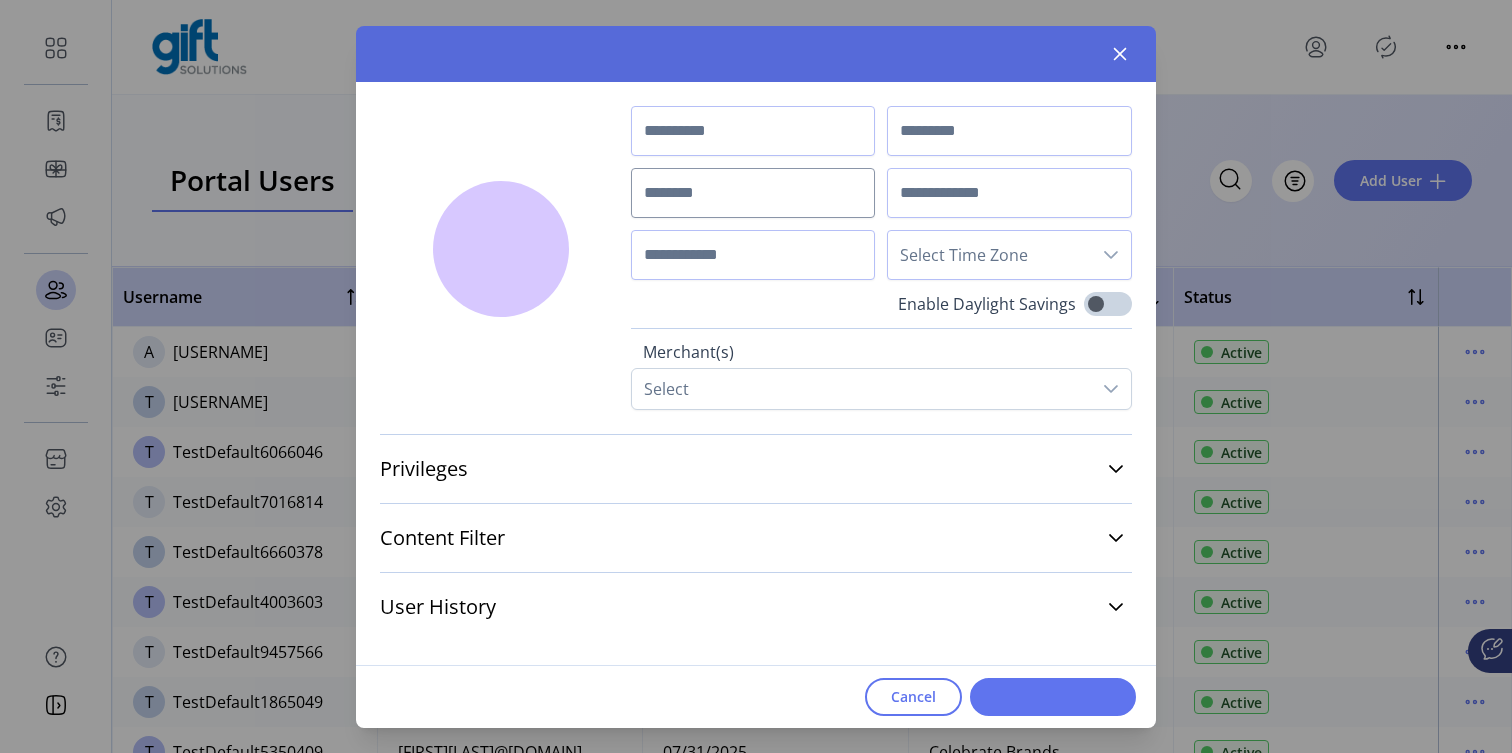 type on "*******" 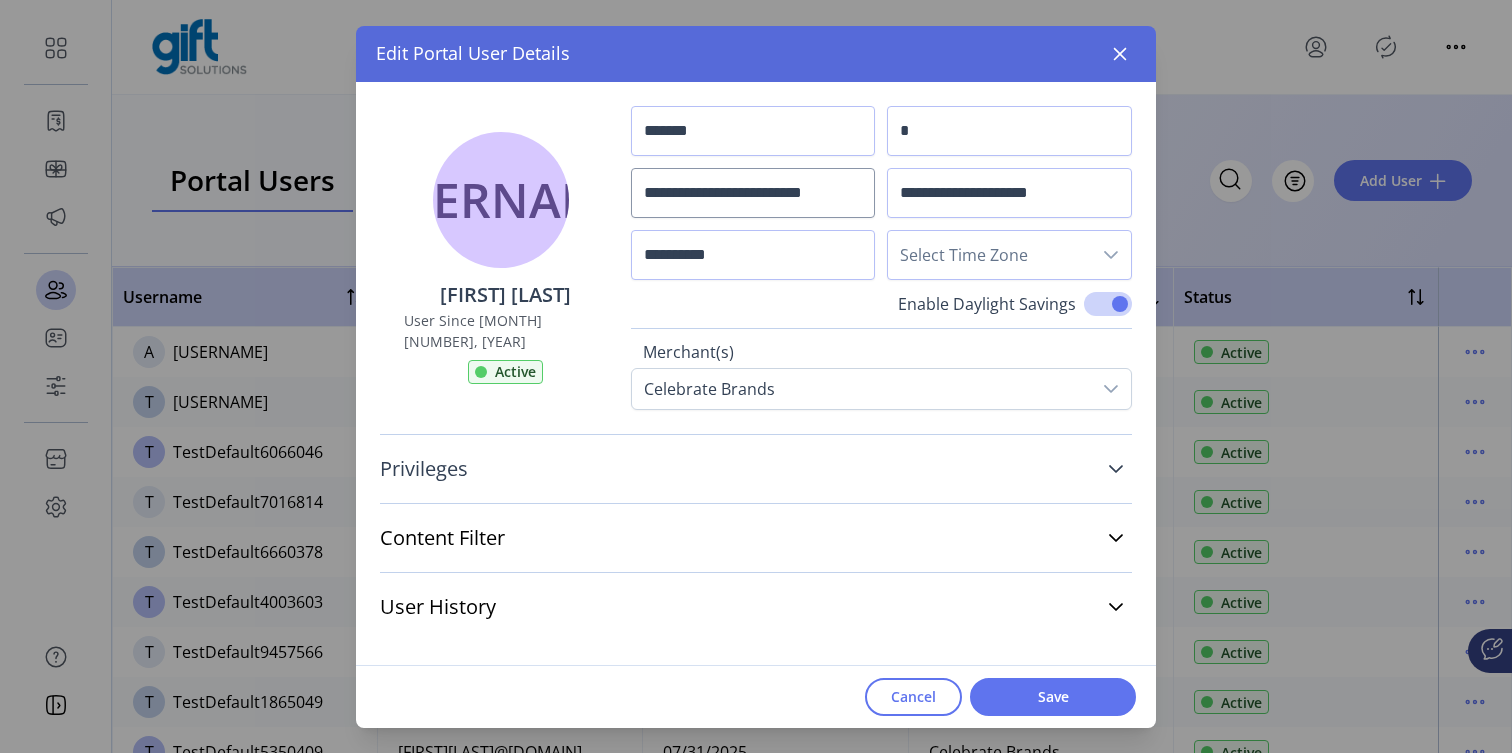 click on "Privileges" at bounding box center (756, 469) 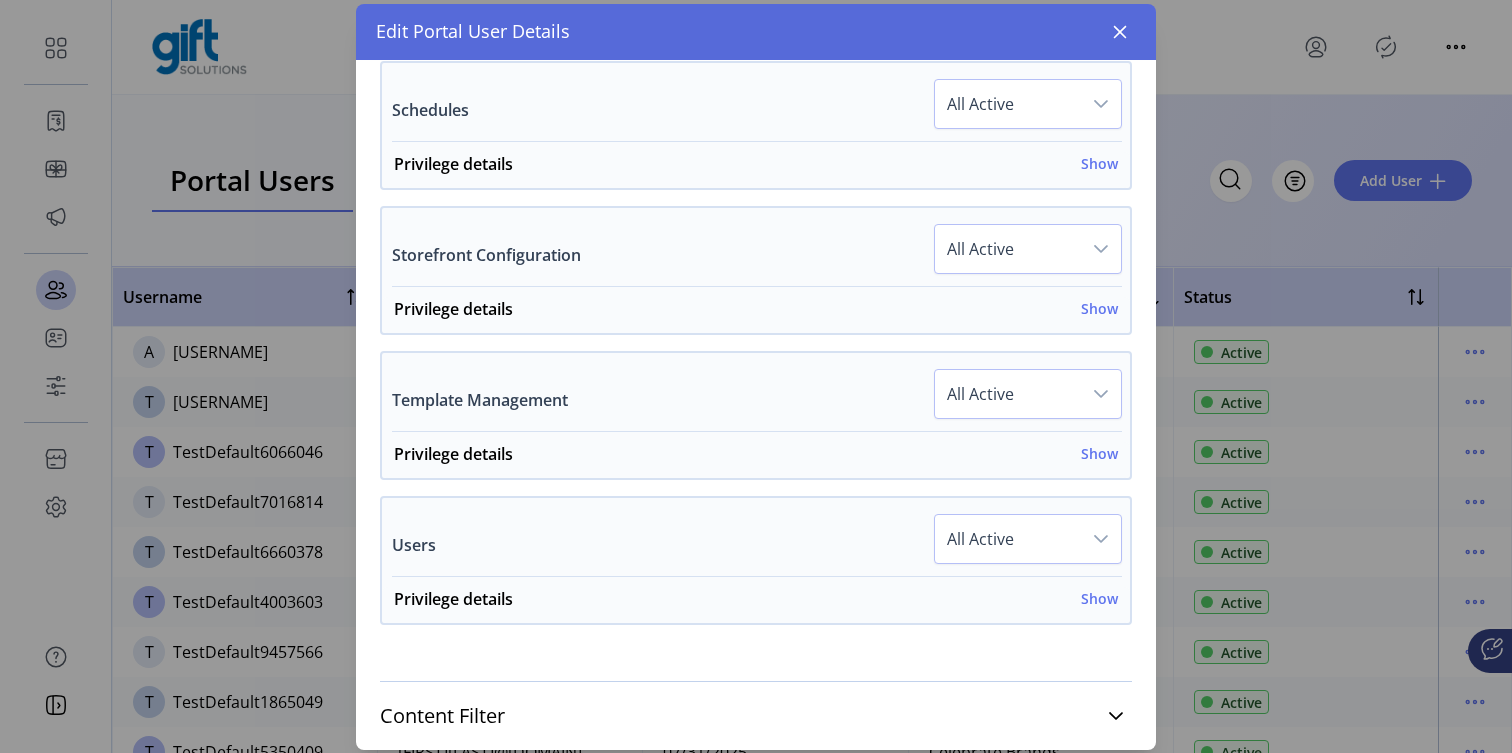 scroll, scrollTop: 1295, scrollLeft: 0, axis: vertical 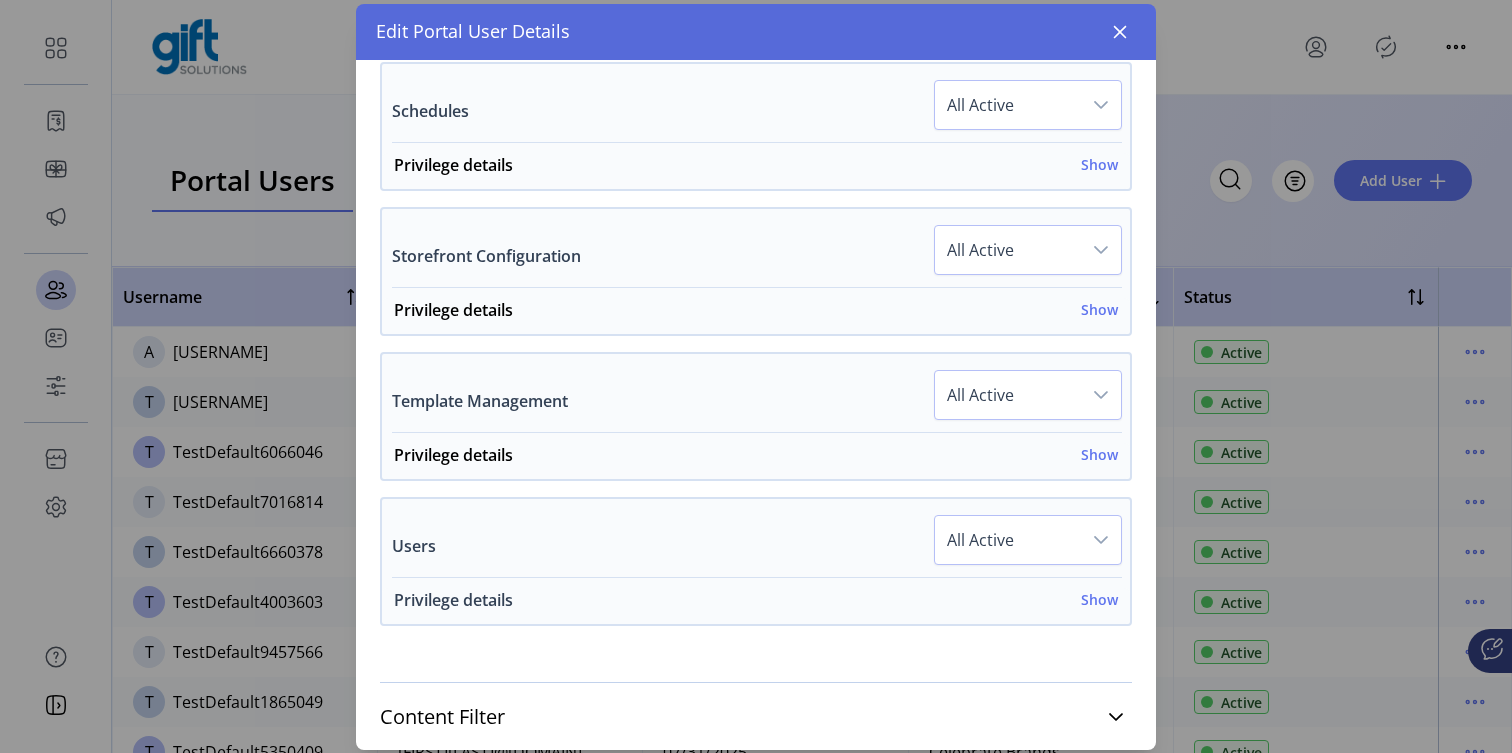 click on "Show" at bounding box center [1099, 599] 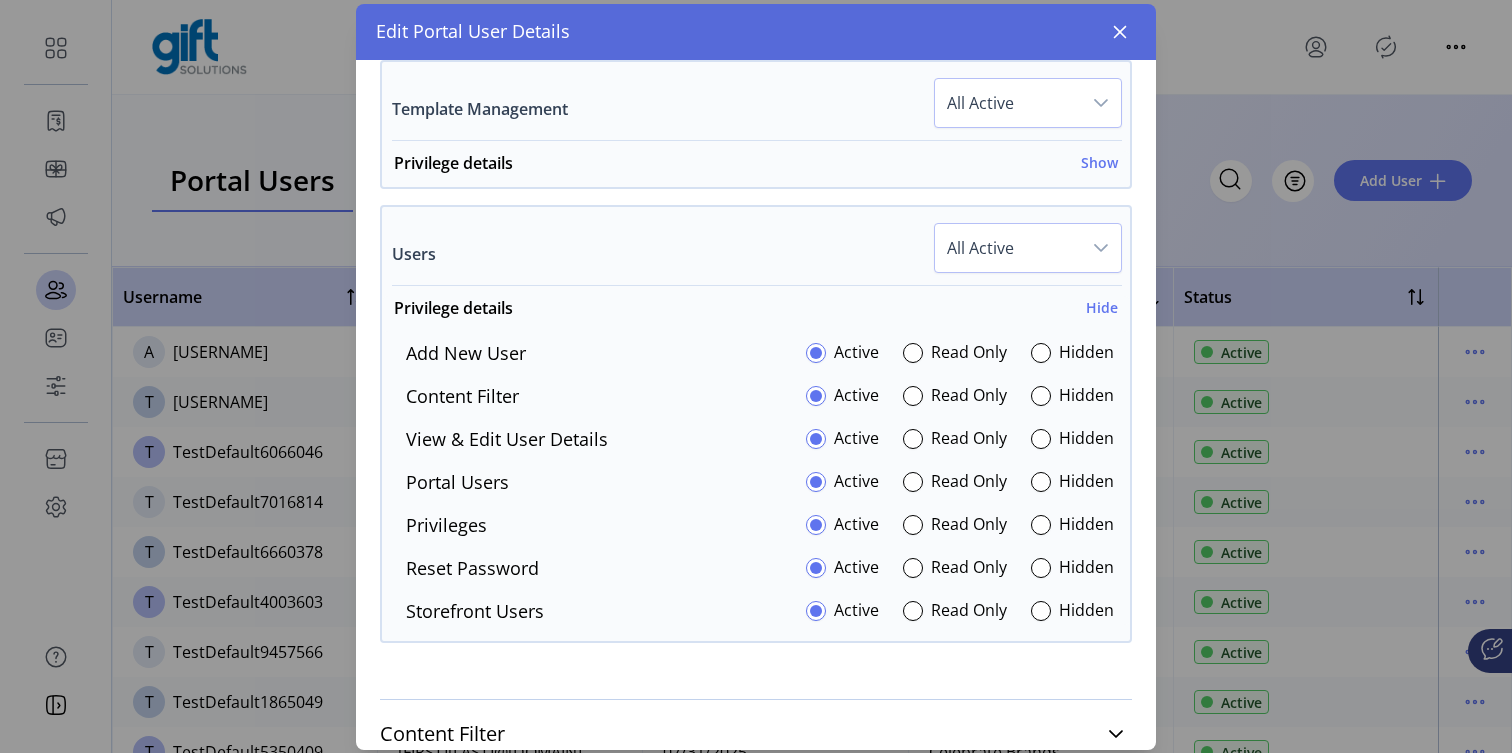 scroll, scrollTop: 1761, scrollLeft: 0, axis: vertical 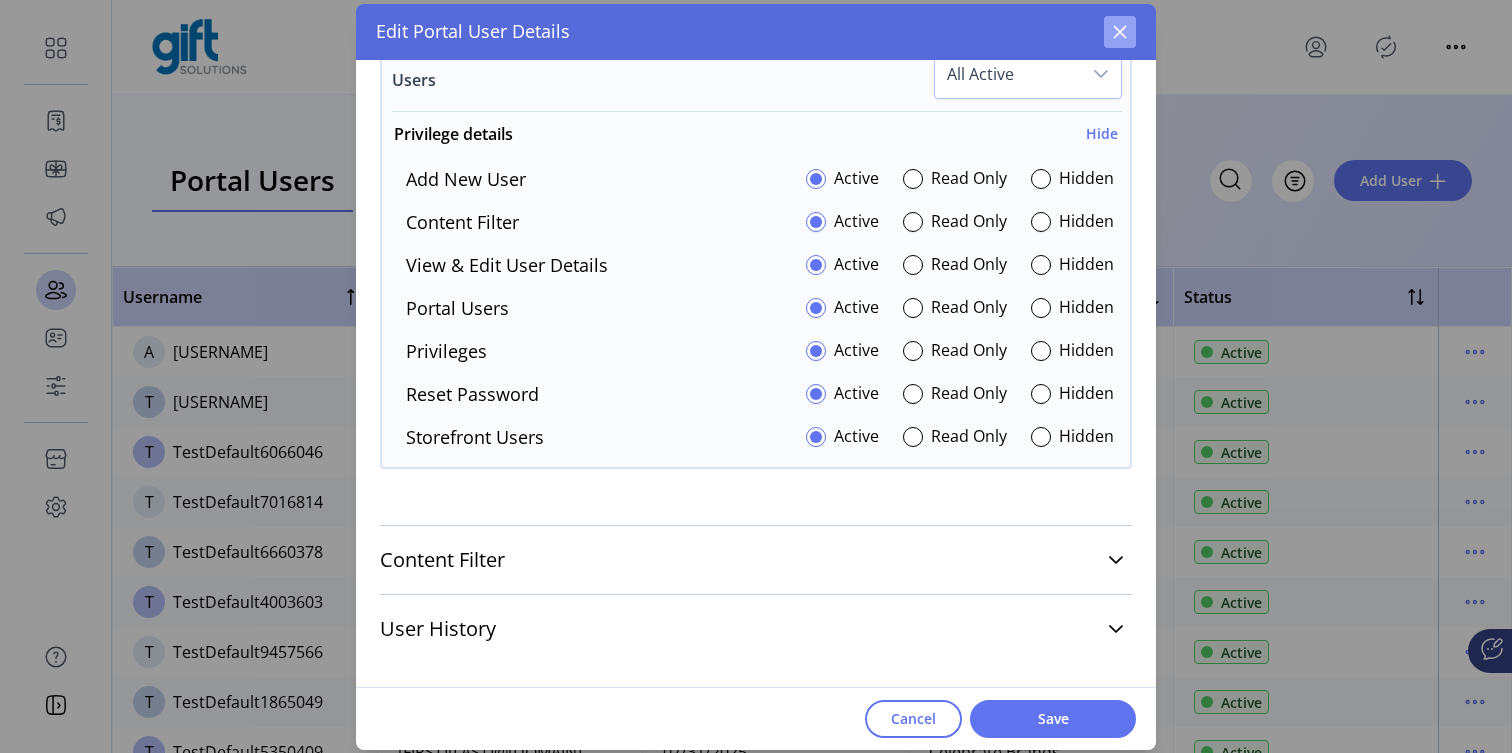 click 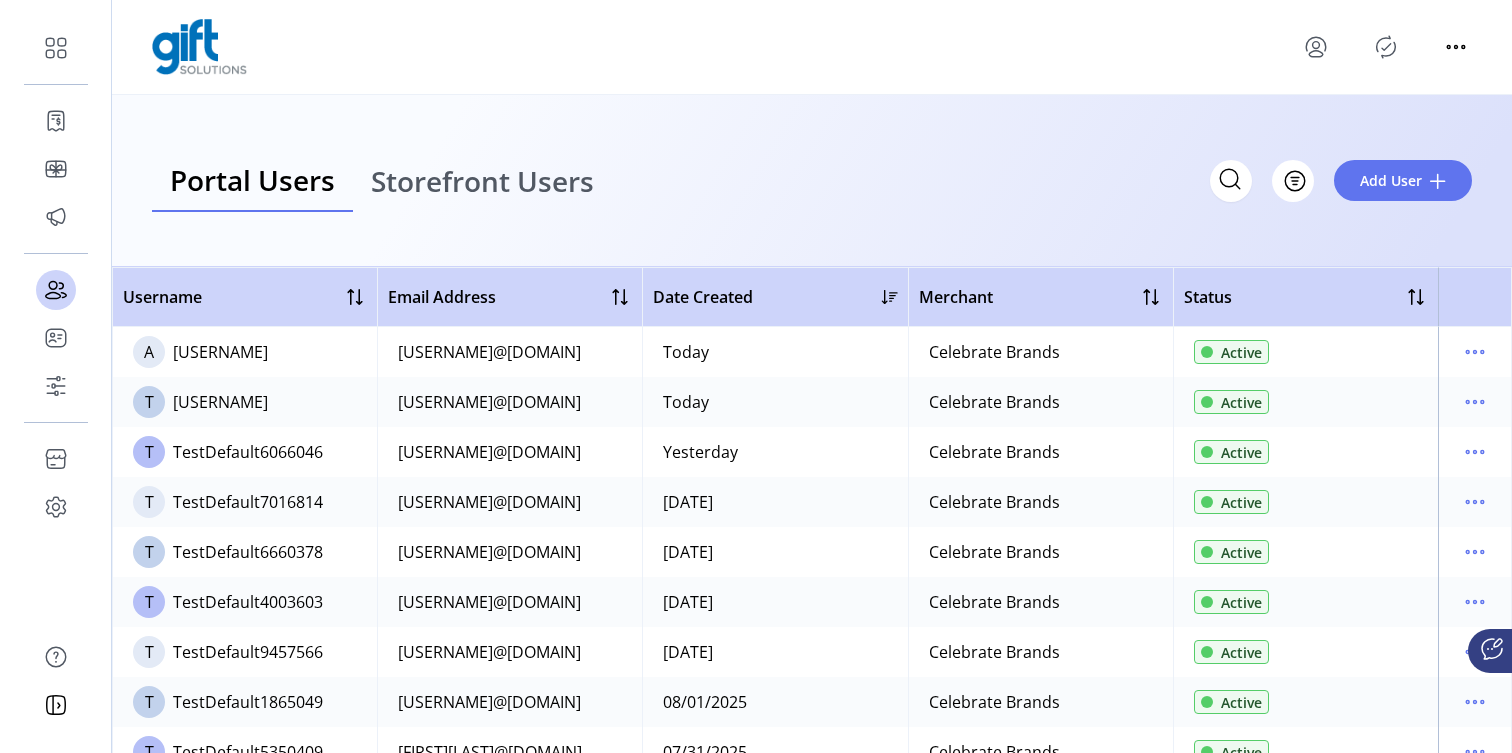 scroll, scrollTop: 4764, scrollLeft: 0, axis: vertical 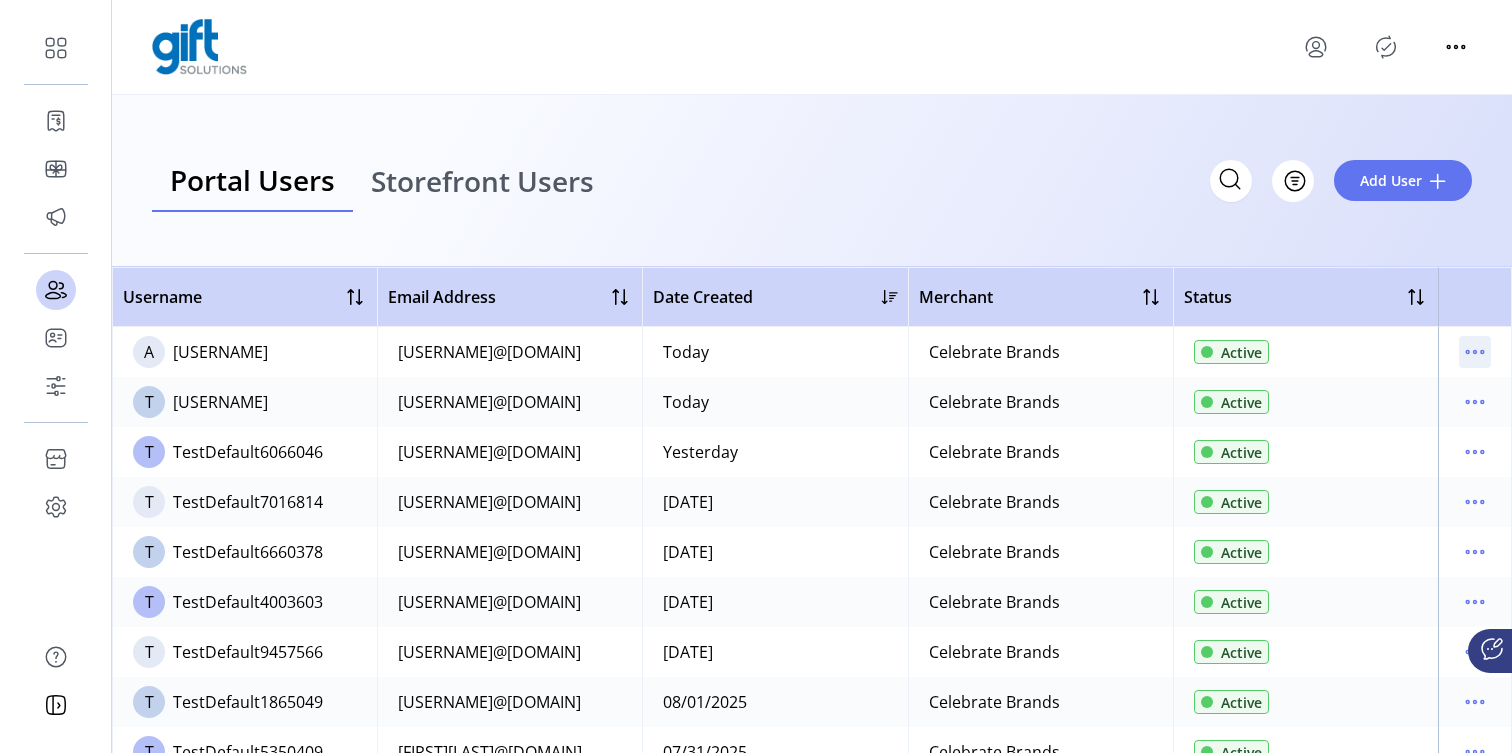 click 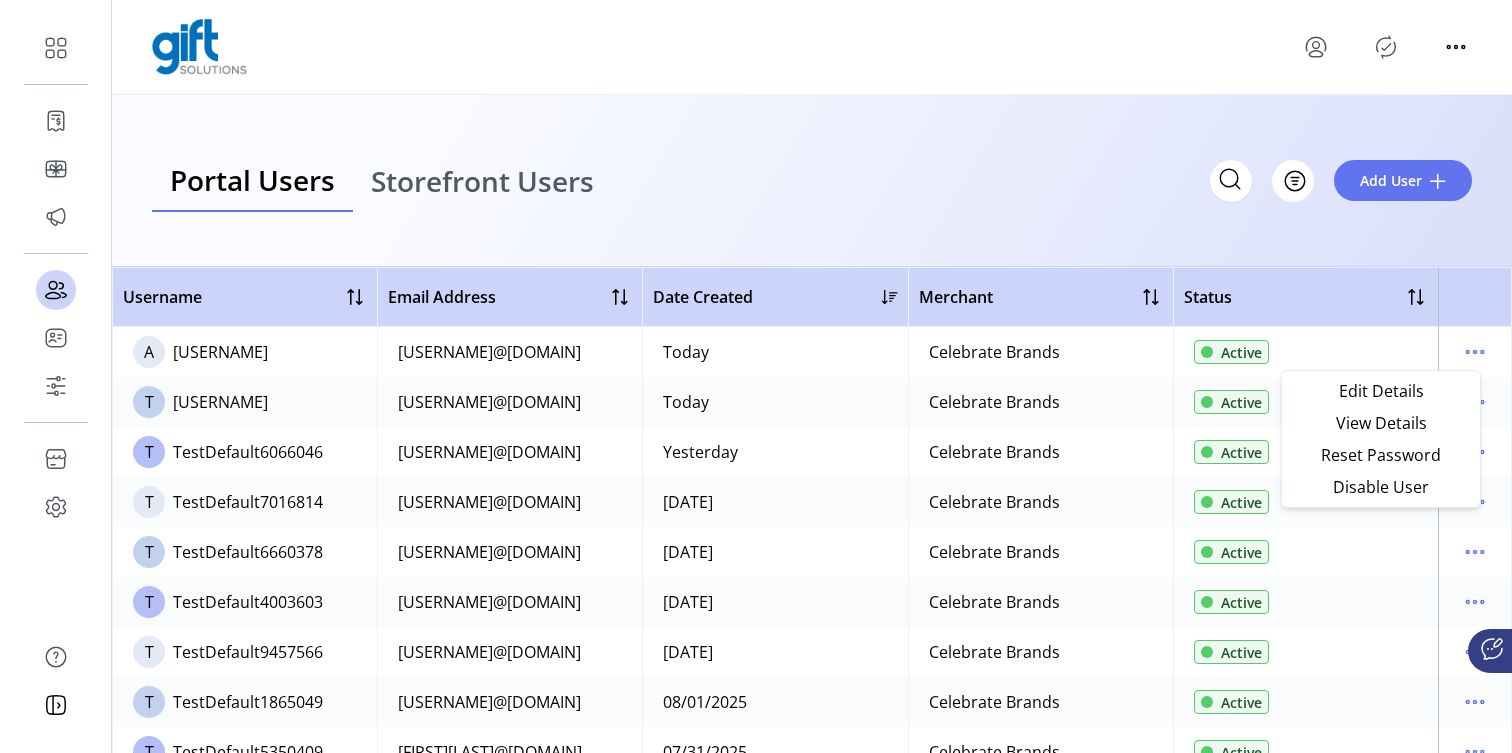 click on "Portal Users Storefront Users
Filter Add User" 